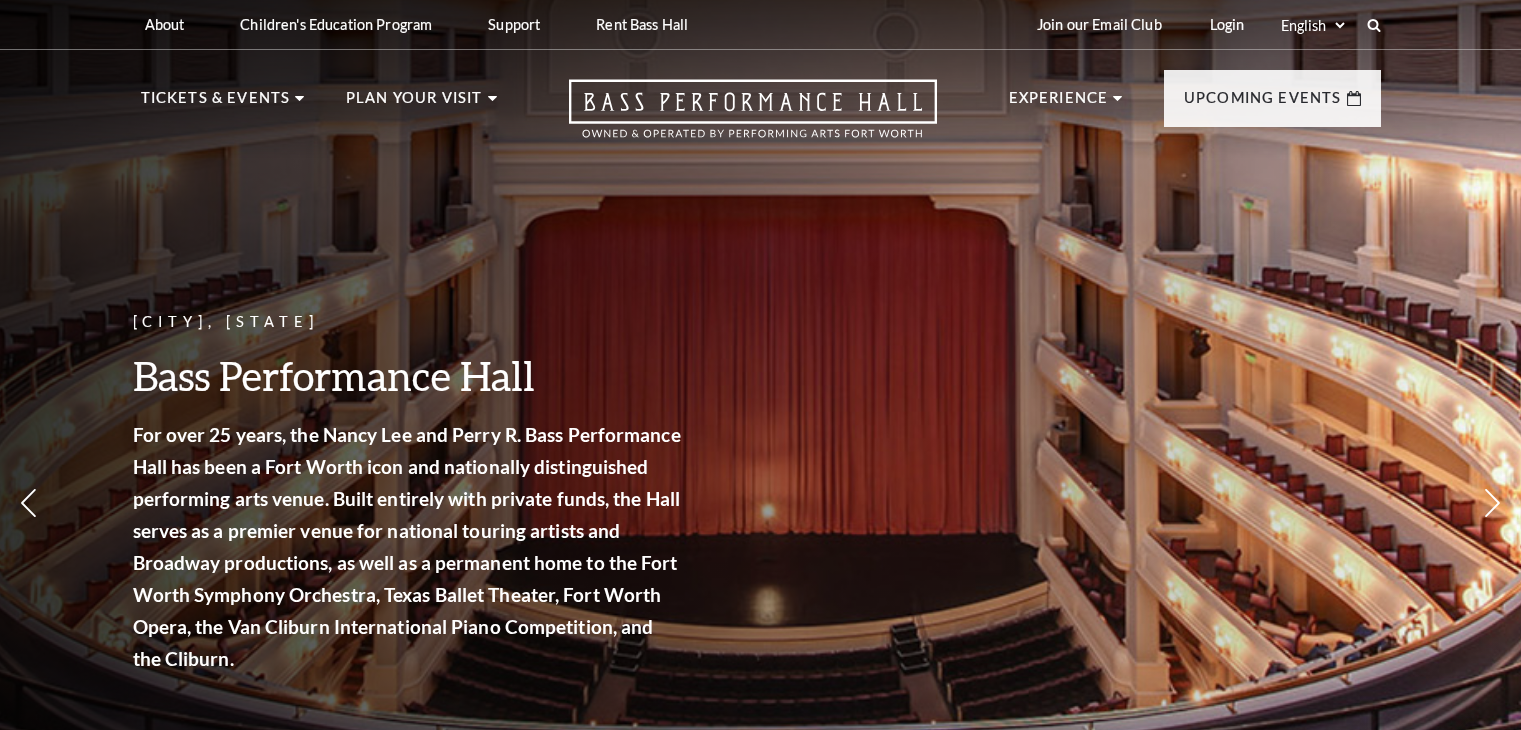 scroll, scrollTop: 0, scrollLeft: 0, axis: both 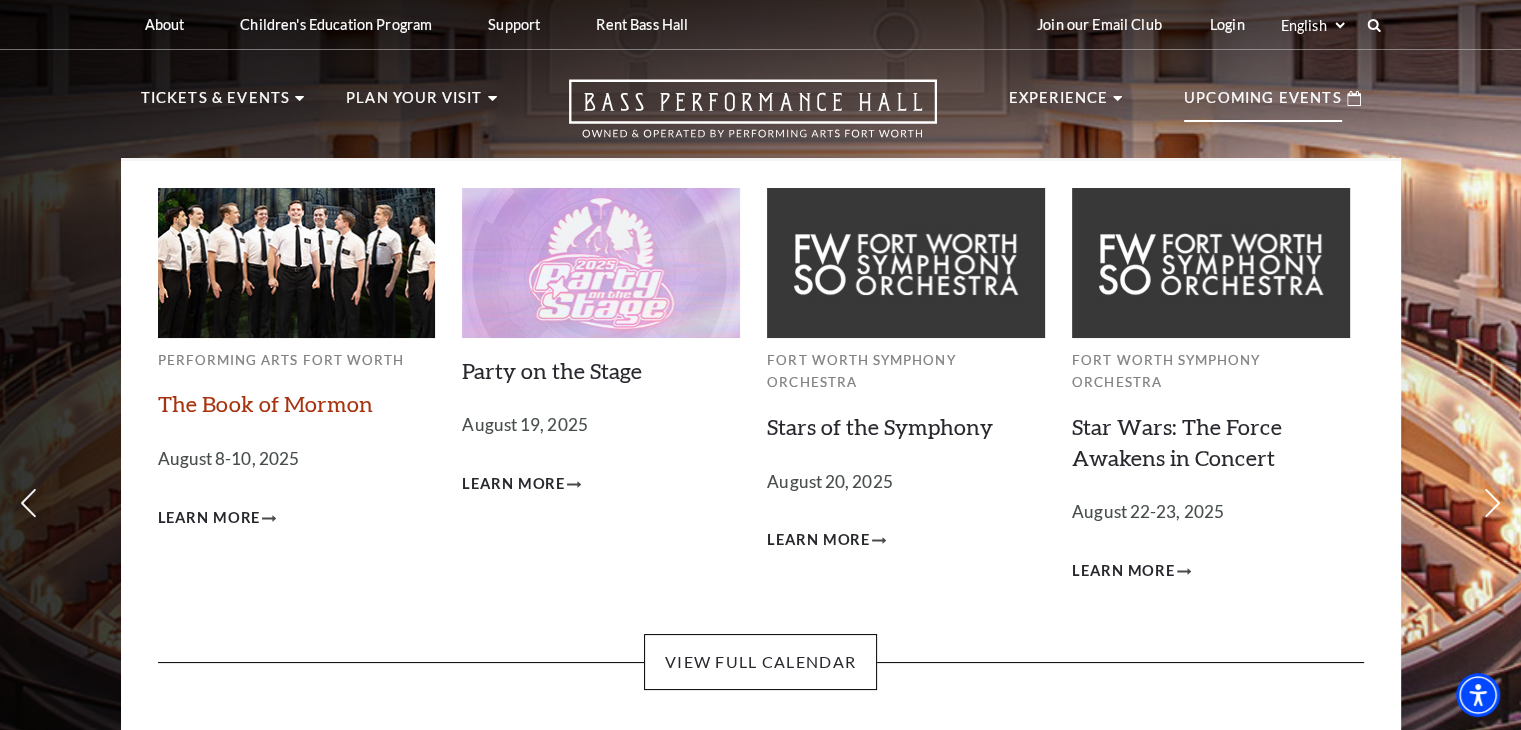 click on "The Book of Mormon" at bounding box center [265, 403] 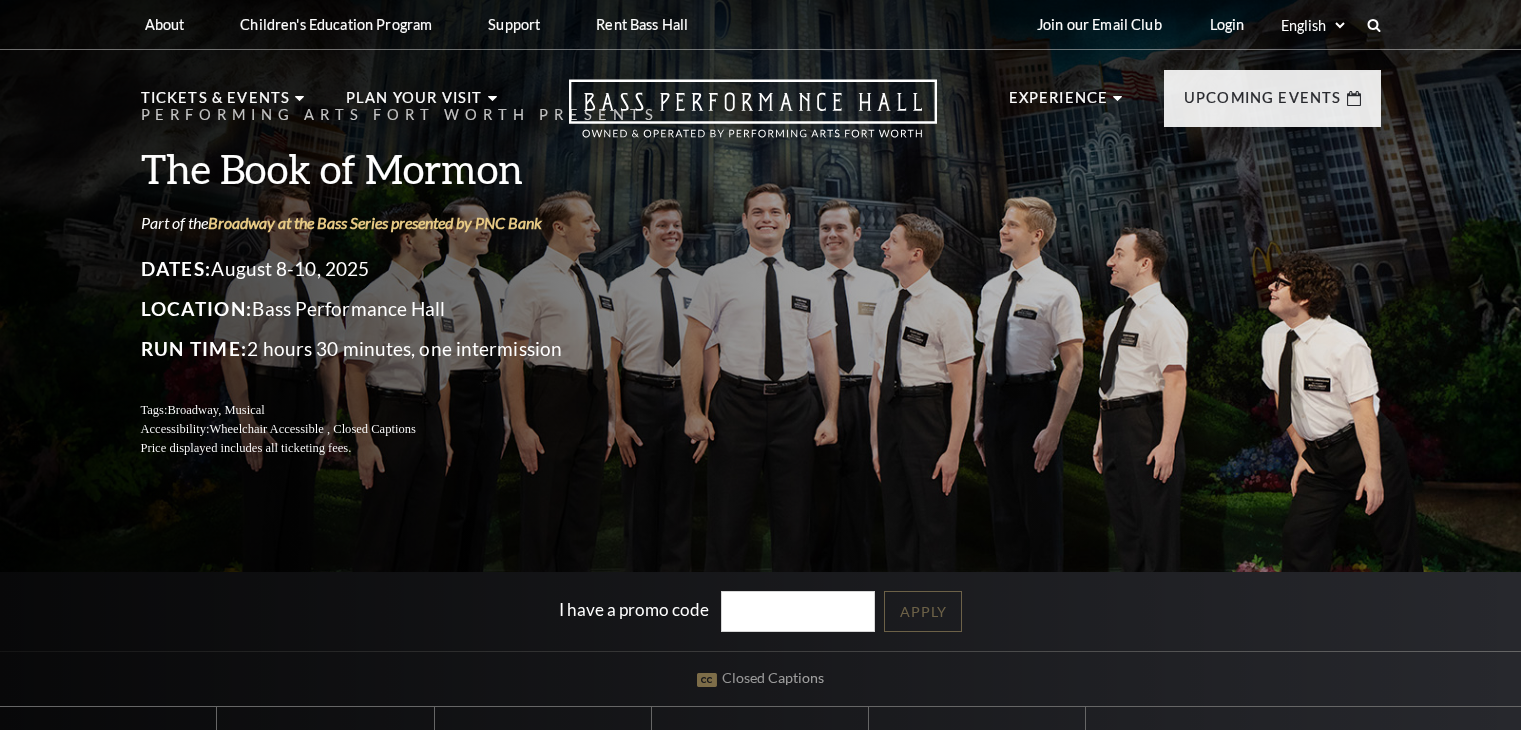 scroll, scrollTop: 0, scrollLeft: 0, axis: both 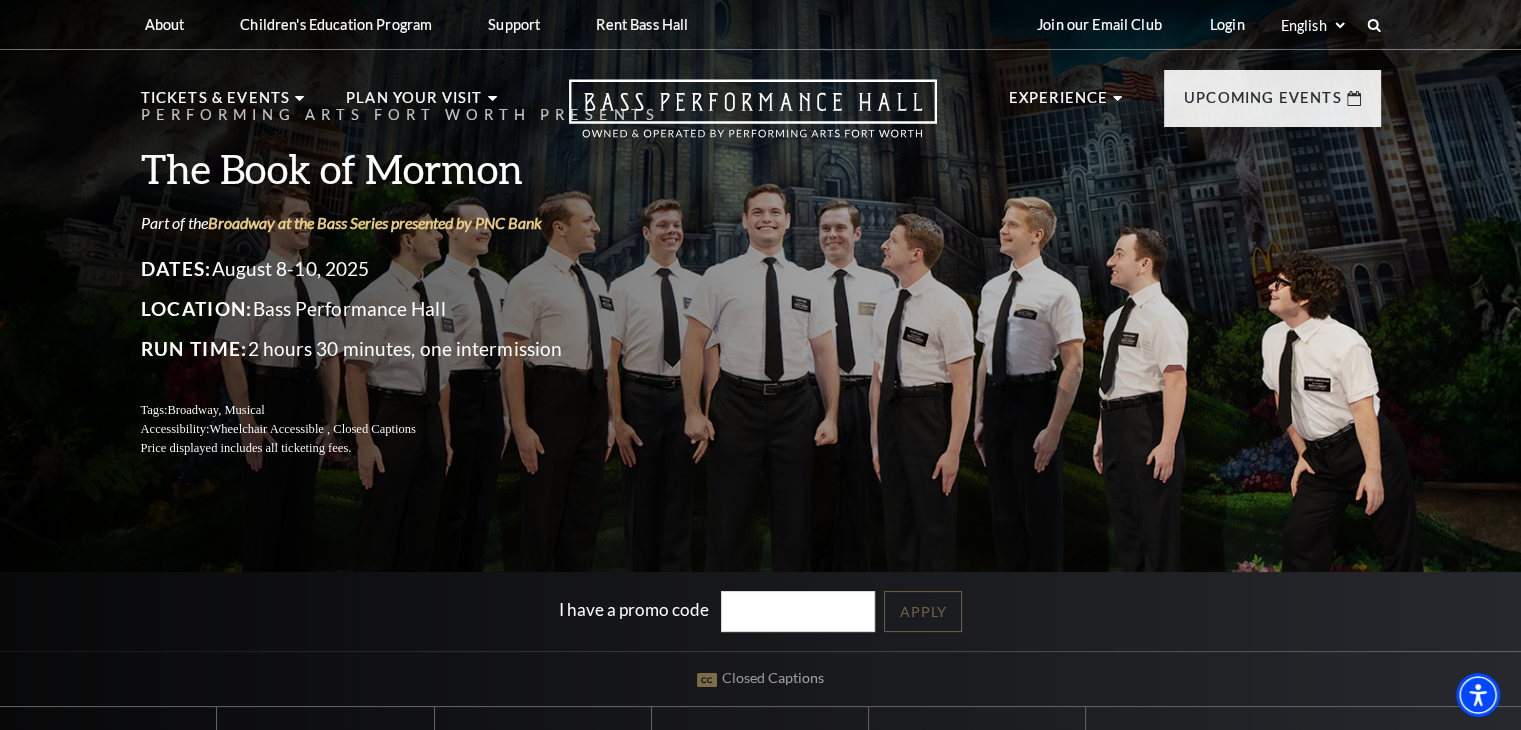 click on "About
Performing Arts Fort Worth
Bass Performance Hall
Maddox Muse Center
Resident Companies
Children's Education Program
The Program
Donate Now
Student Matinees
Broadway Bridges at Bass Performance Hall
Virtual Programming
Summer Camps
Literacy Program
Study Guides
Education Awards
Books At The Bass
CEP Faqs
Technical Theater Course Support" at bounding box center (760, 79) 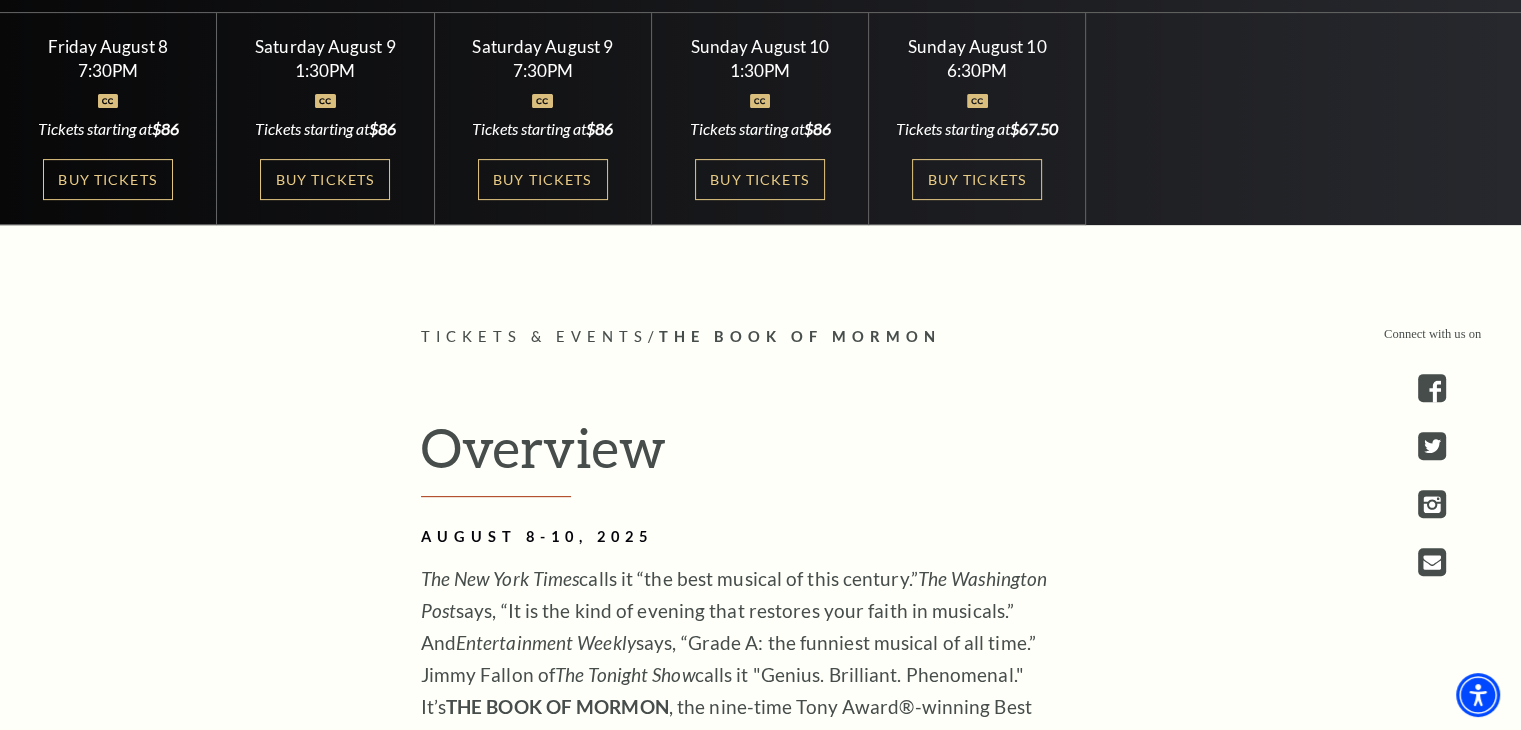 scroll, scrollTop: 713, scrollLeft: 0, axis: vertical 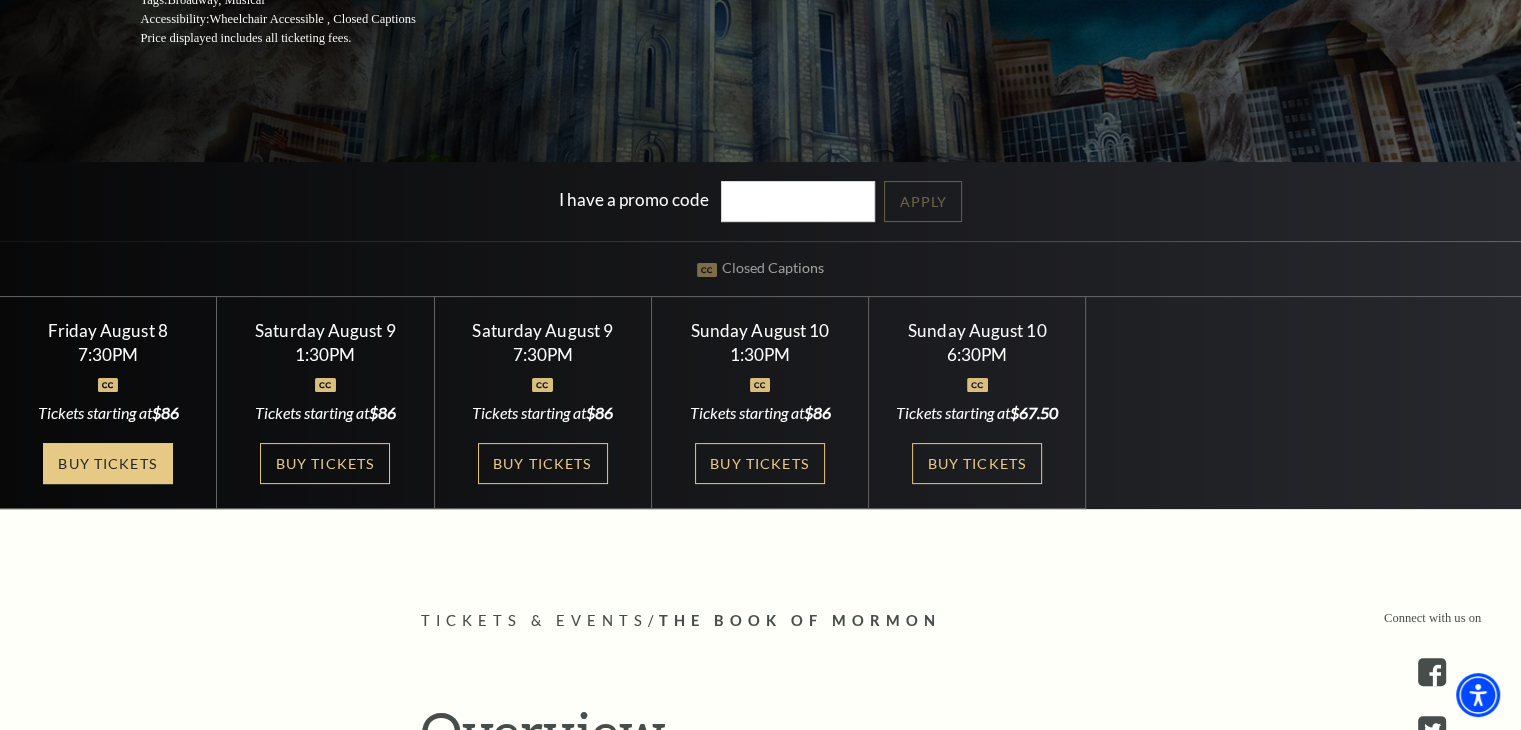 click on "Buy Tickets" at bounding box center [108, 463] 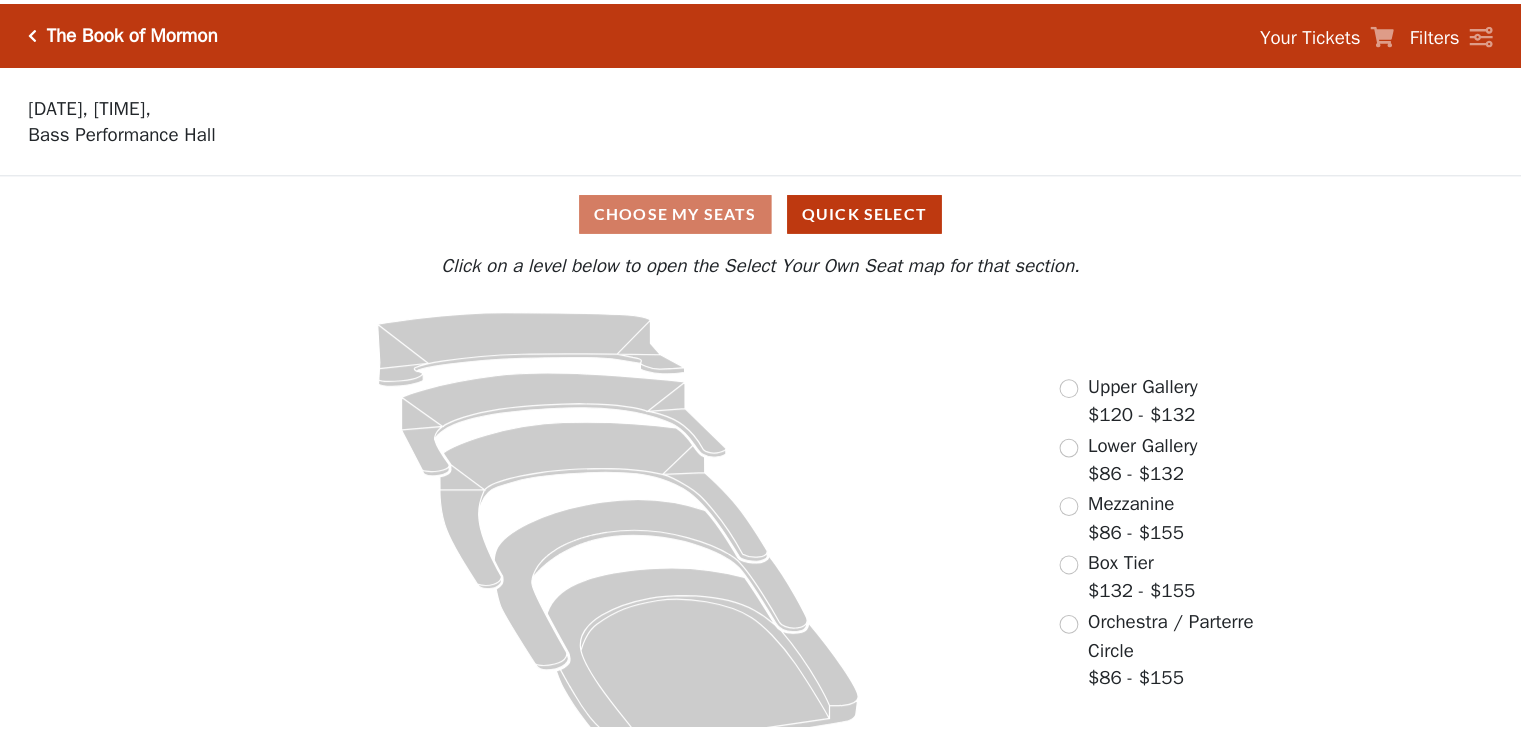 scroll, scrollTop: 0, scrollLeft: 0, axis: both 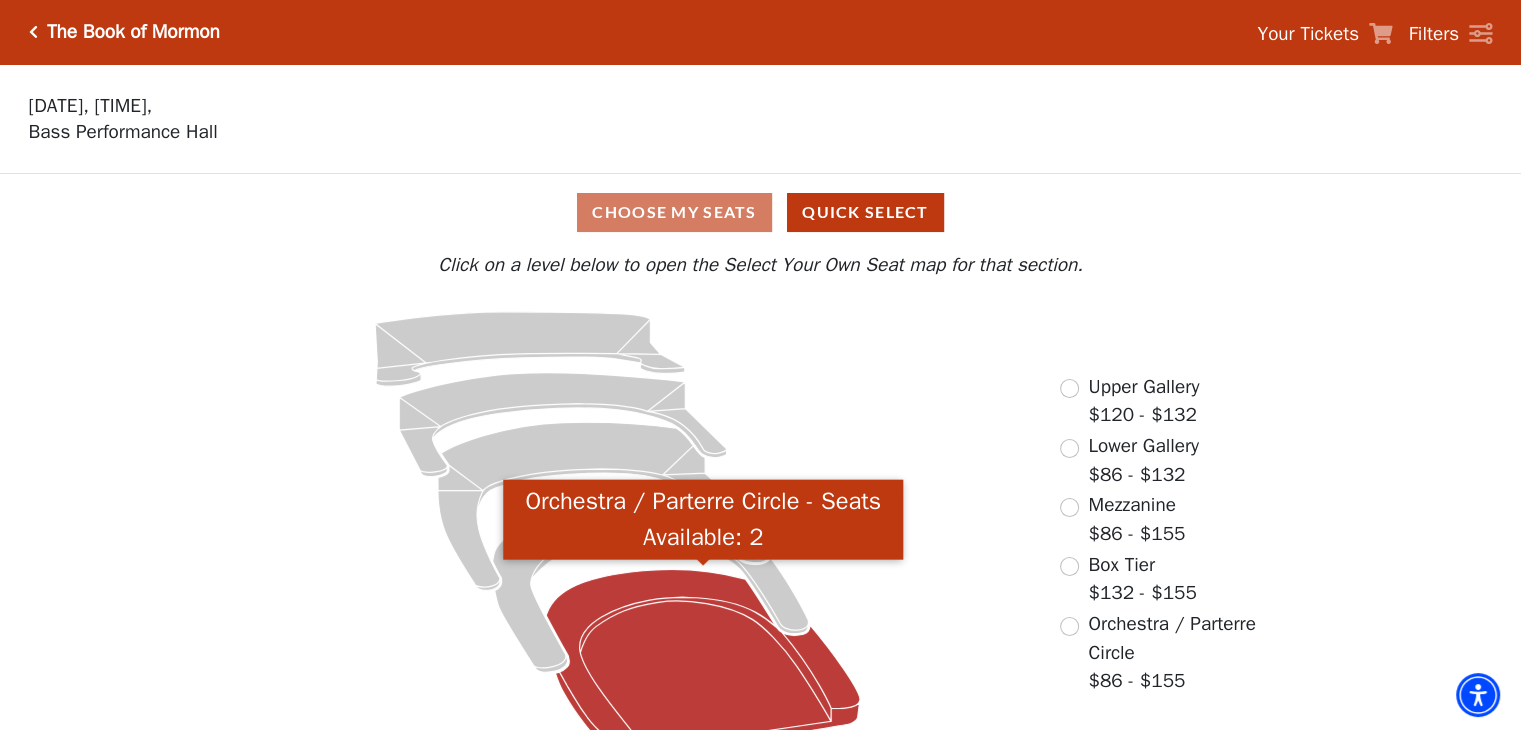 click 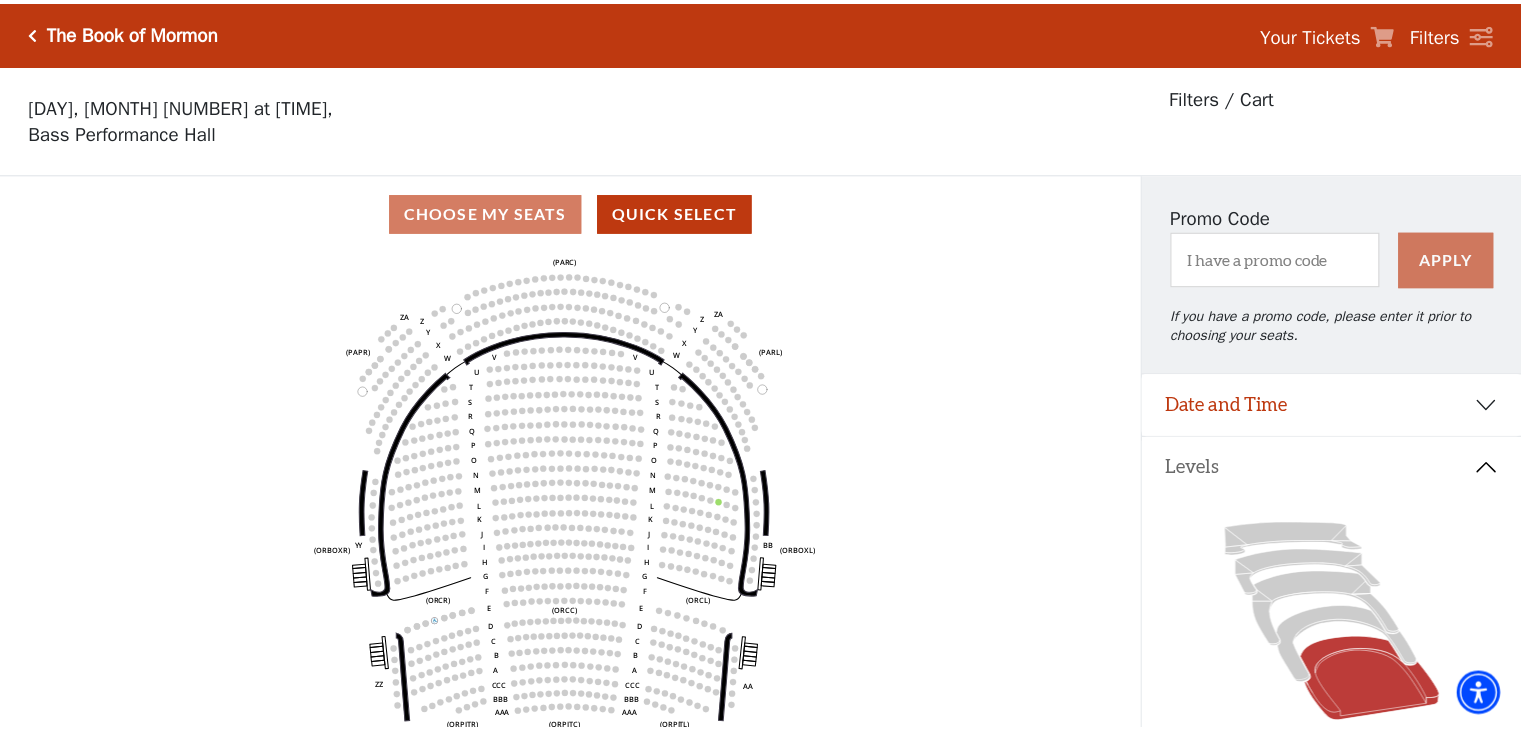 scroll, scrollTop: 92, scrollLeft: 0, axis: vertical 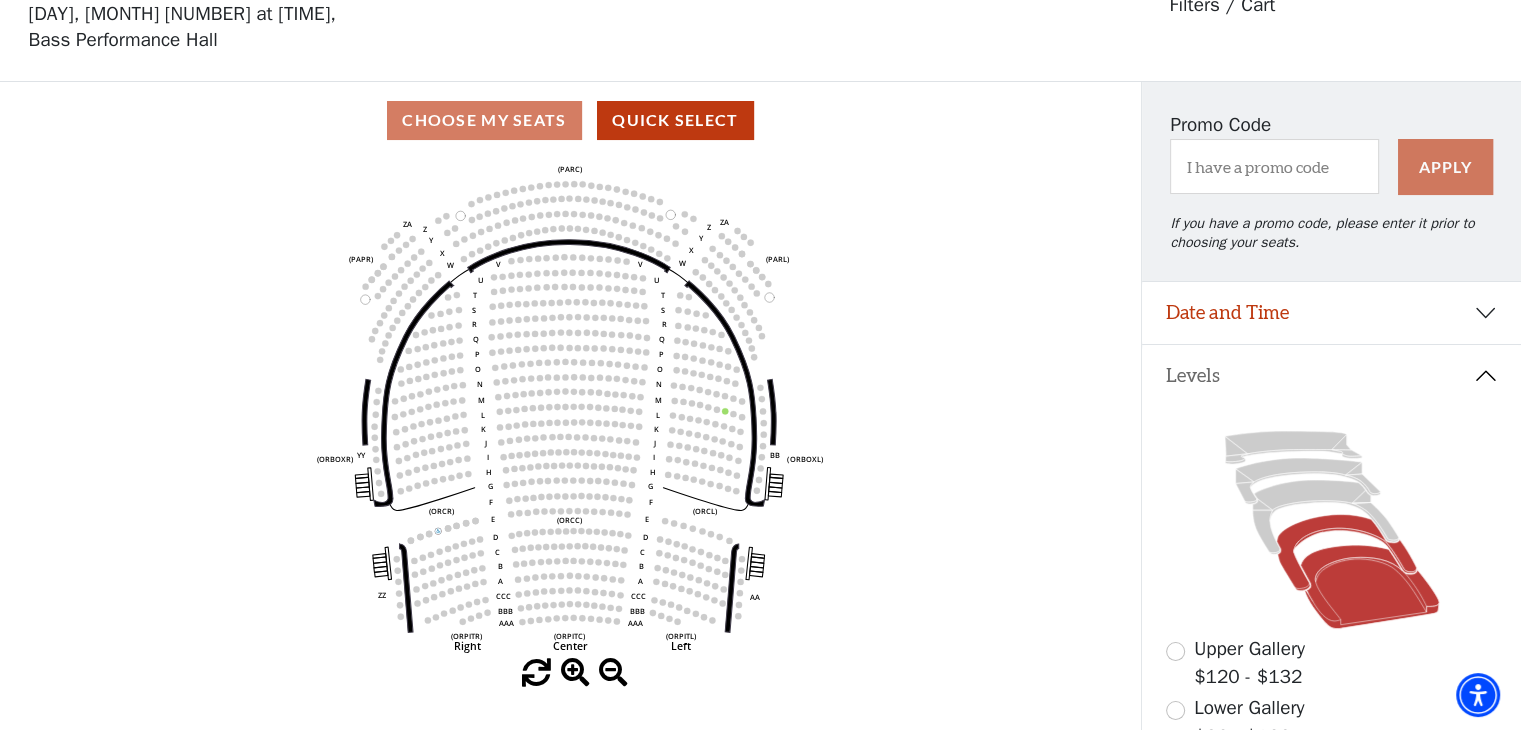 click 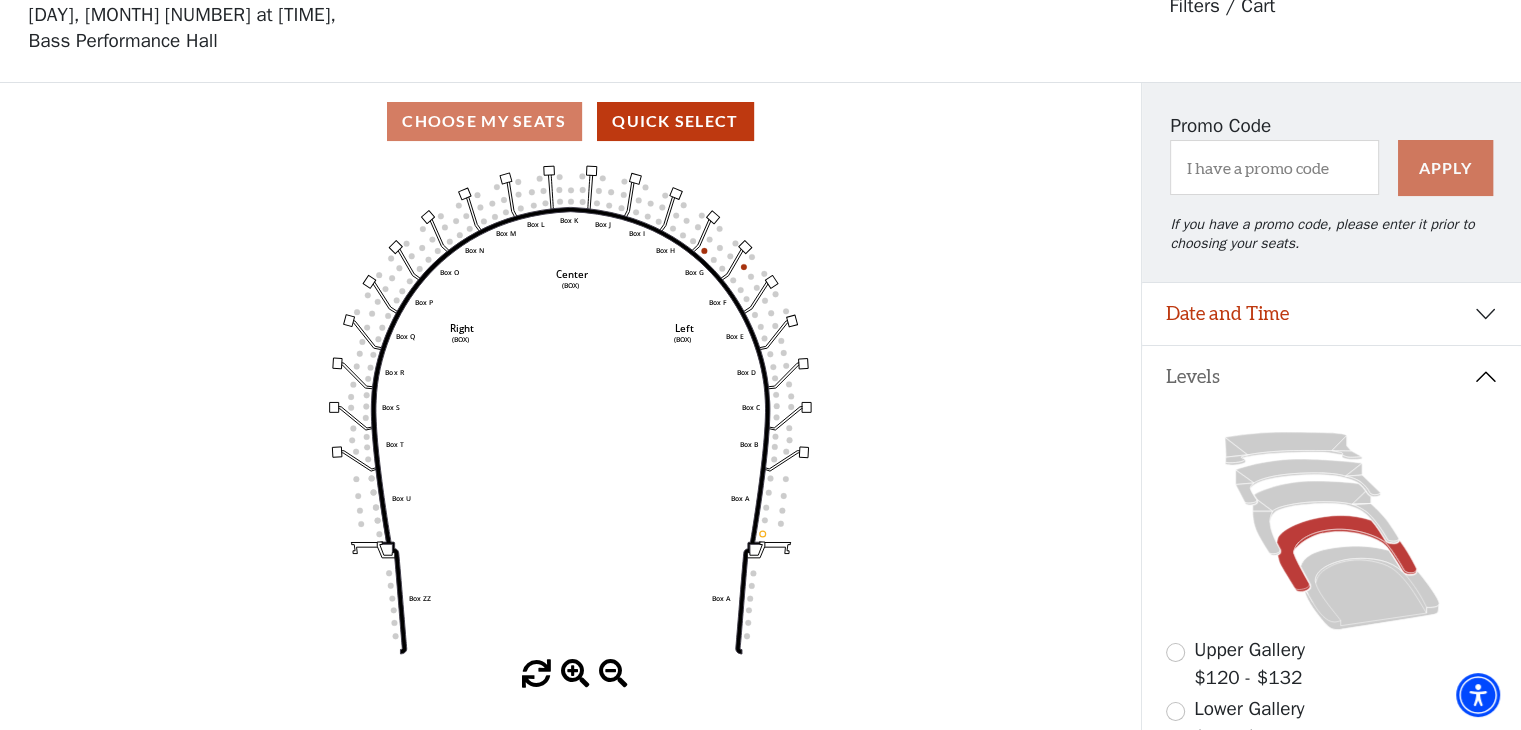 scroll, scrollTop: 92, scrollLeft: 0, axis: vertical 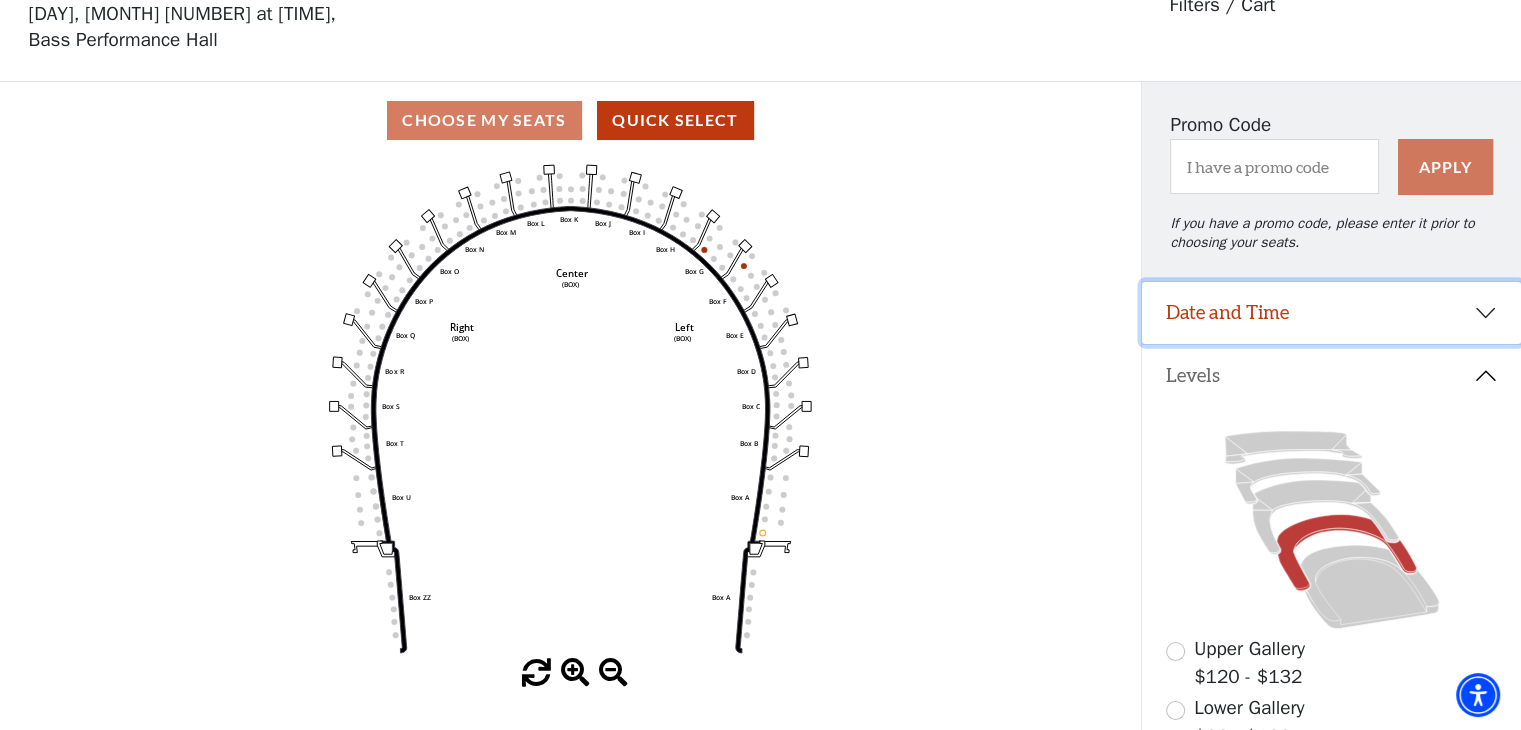 click on "Date and Time" at bounding box center (1331, 313) 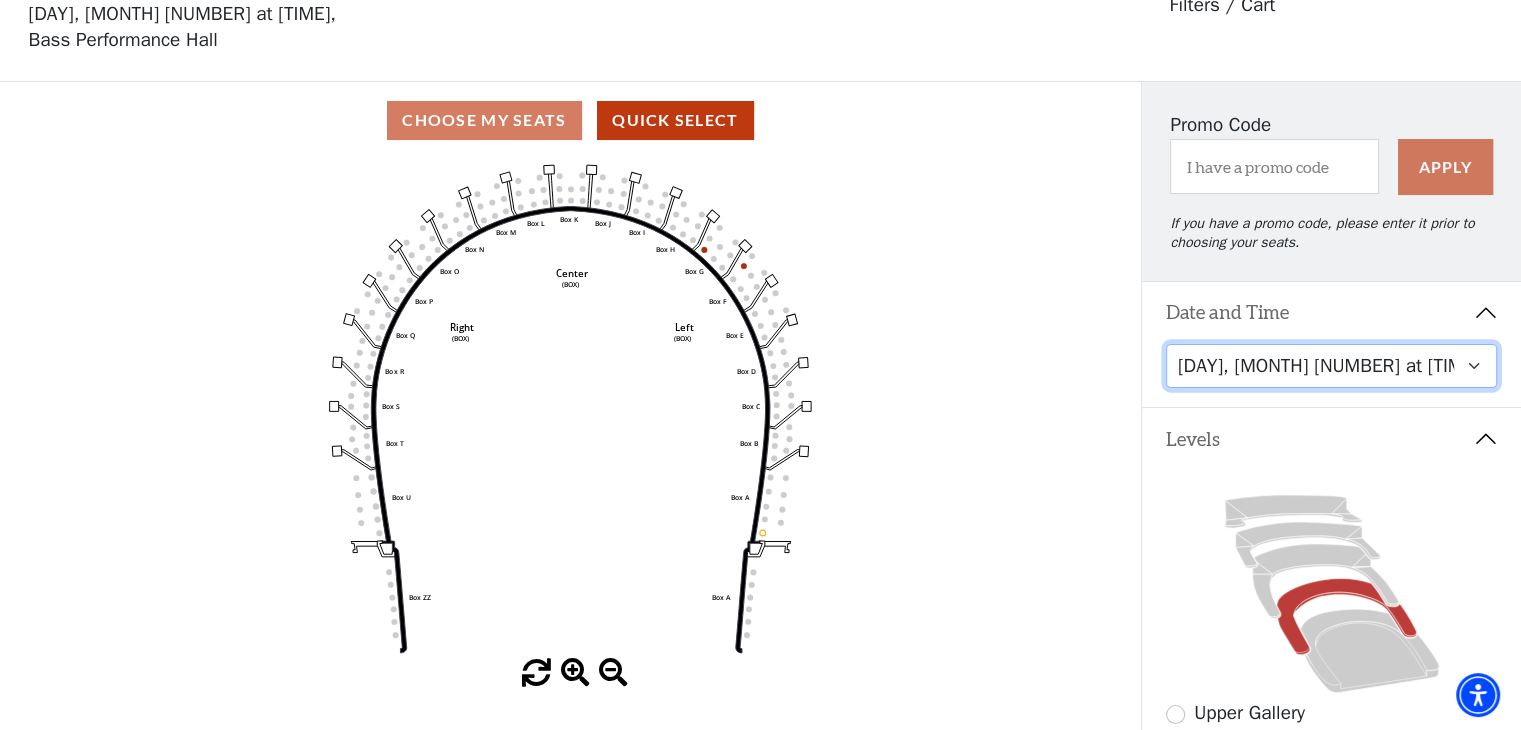 click on "Friday, August 8 at 7:30 PM Saturday, August 9 at 1:30 PM Saturday, August 9 at 7:30 PM Sunday, August 10 at 1:30 PM Sunday, August 10 at 6:30 PM" at bounding box center [1332, 366] 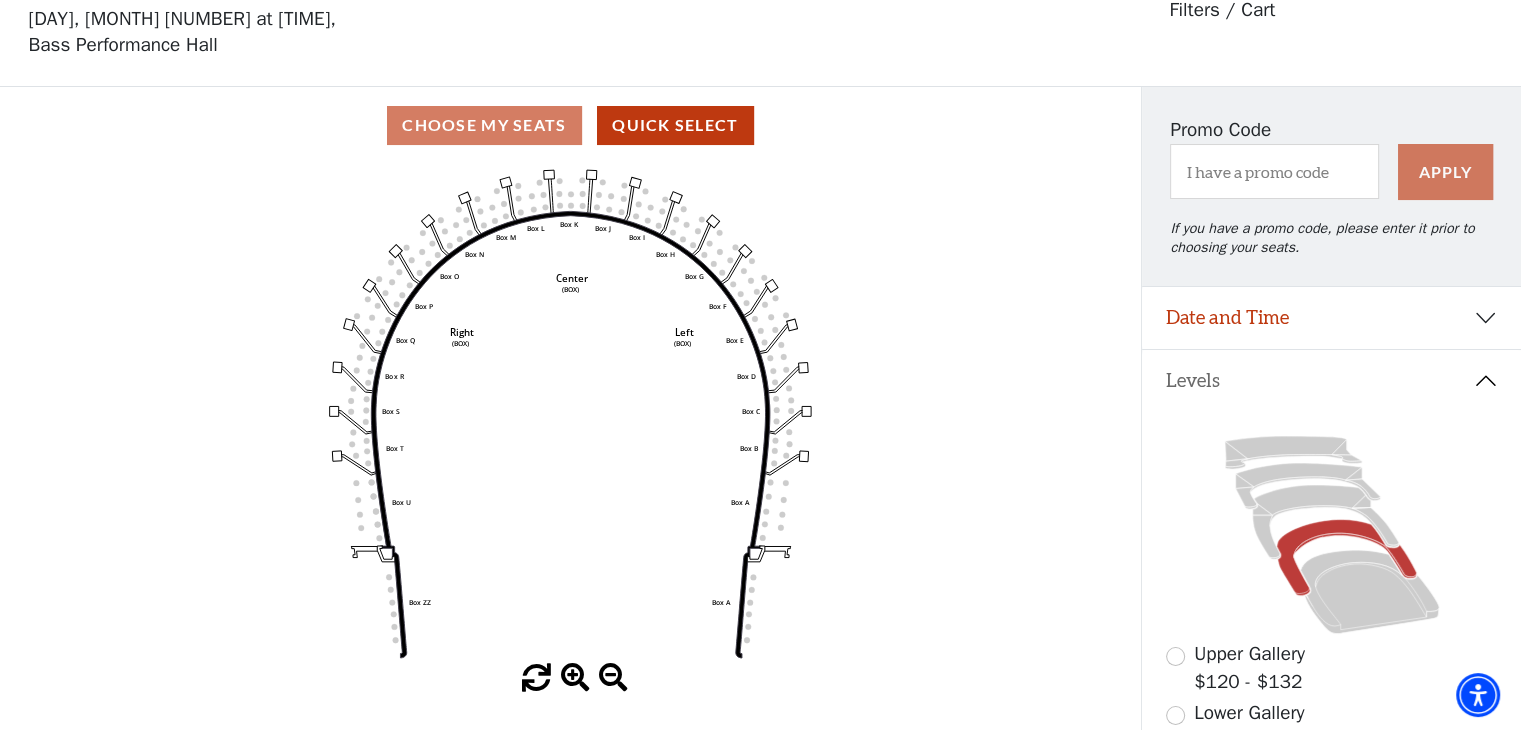 scroll, scrollTop: 92, scrollLeft: 0, axis: vertical 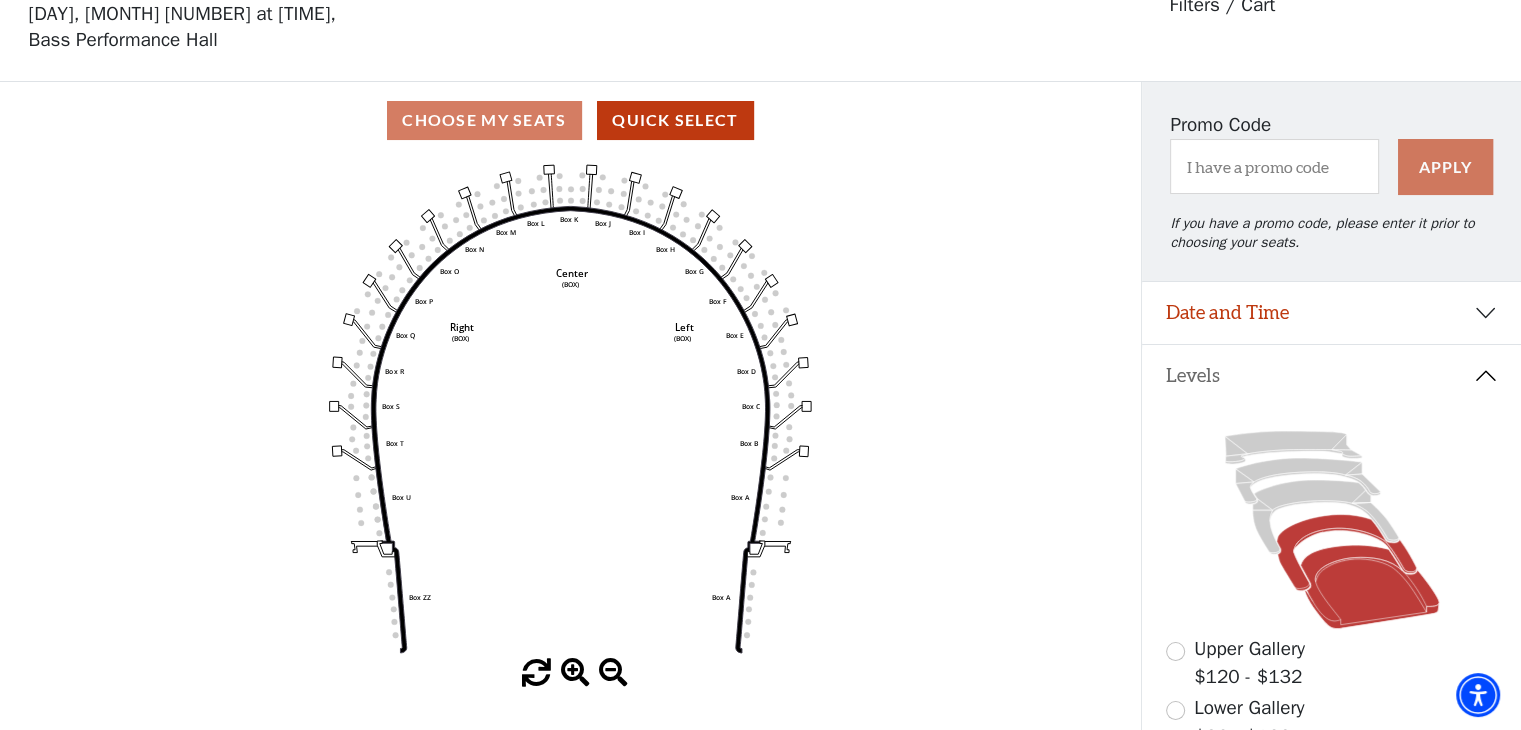 click 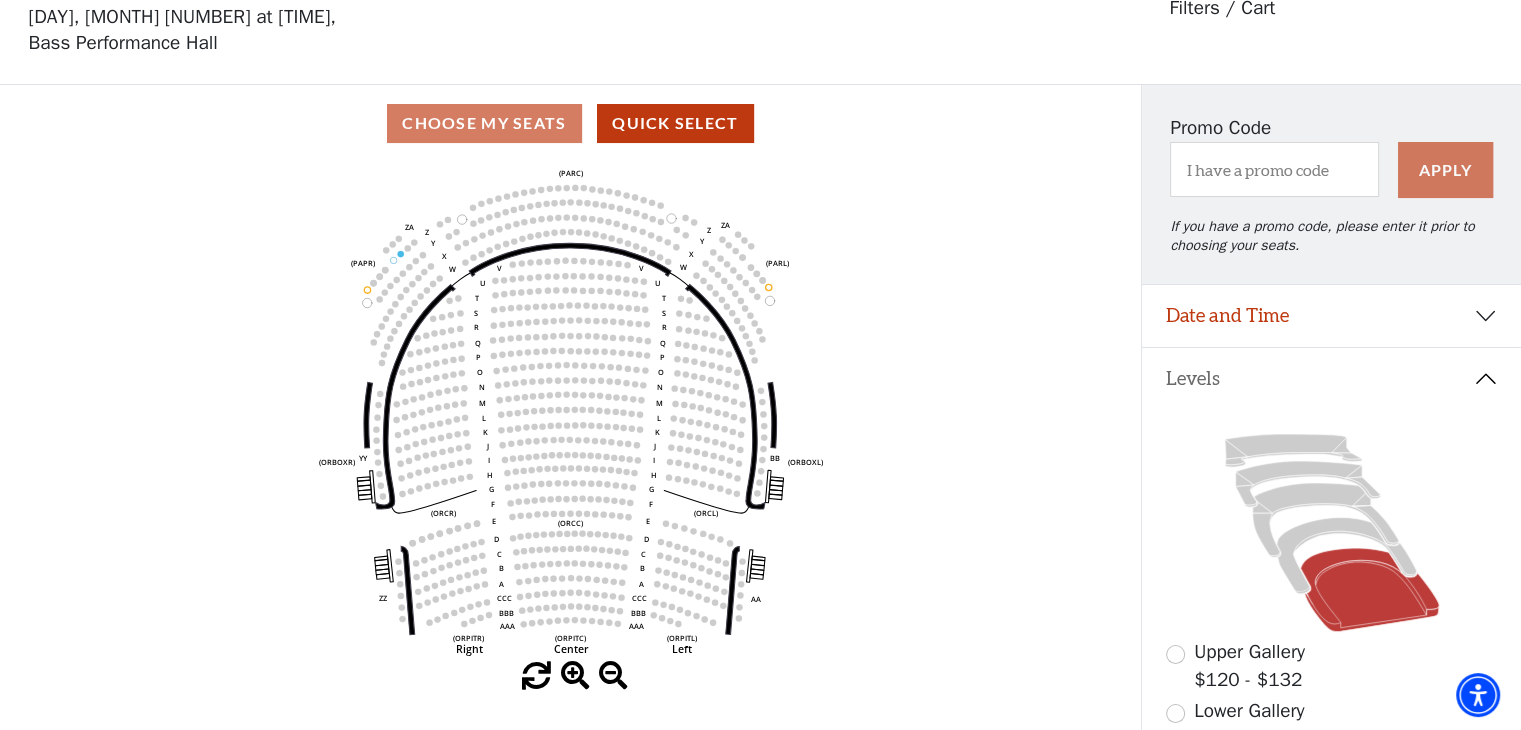 scroll, scrollTop: 92, scrollLeft: 0, axis: vertical 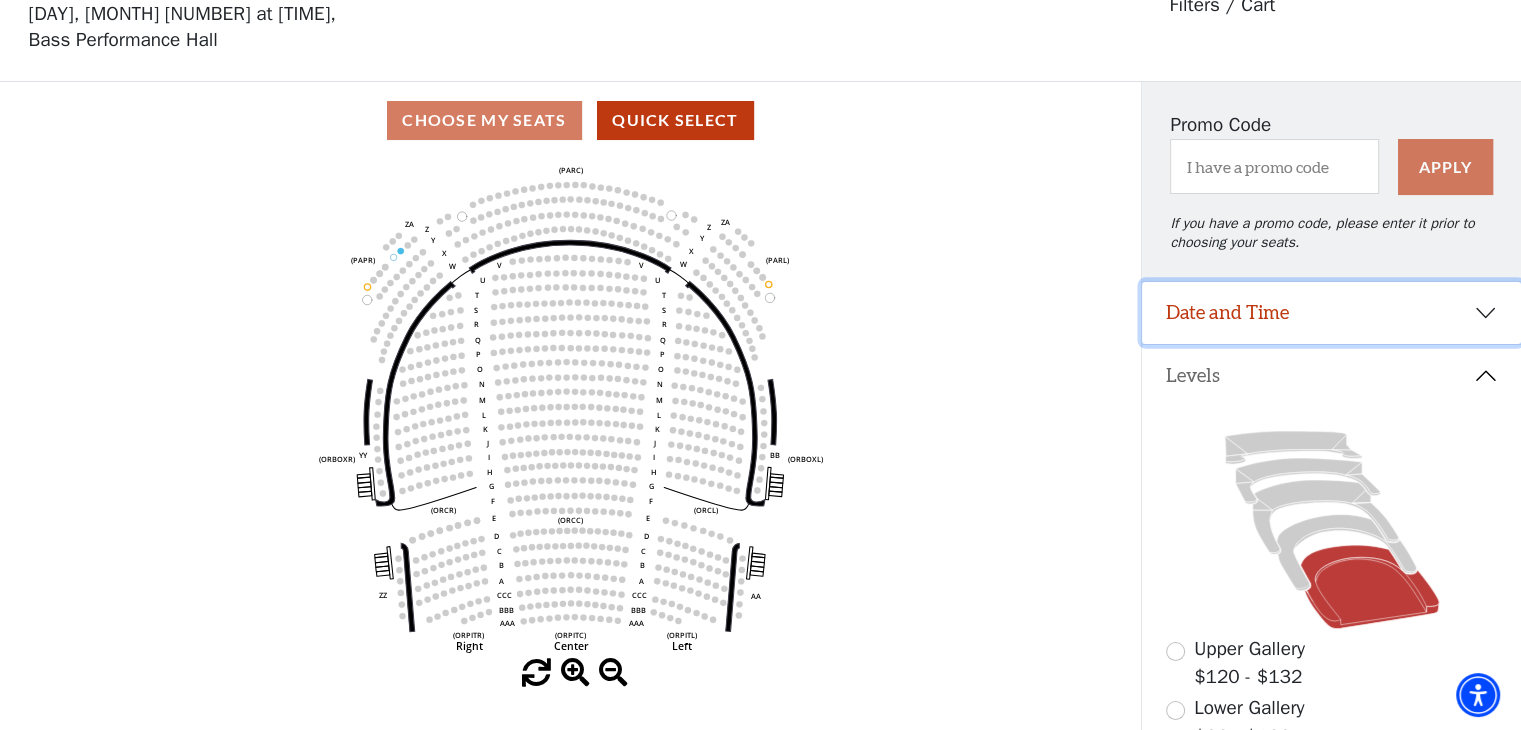 click on "Date and Time" at bounding box center (1331, 313) 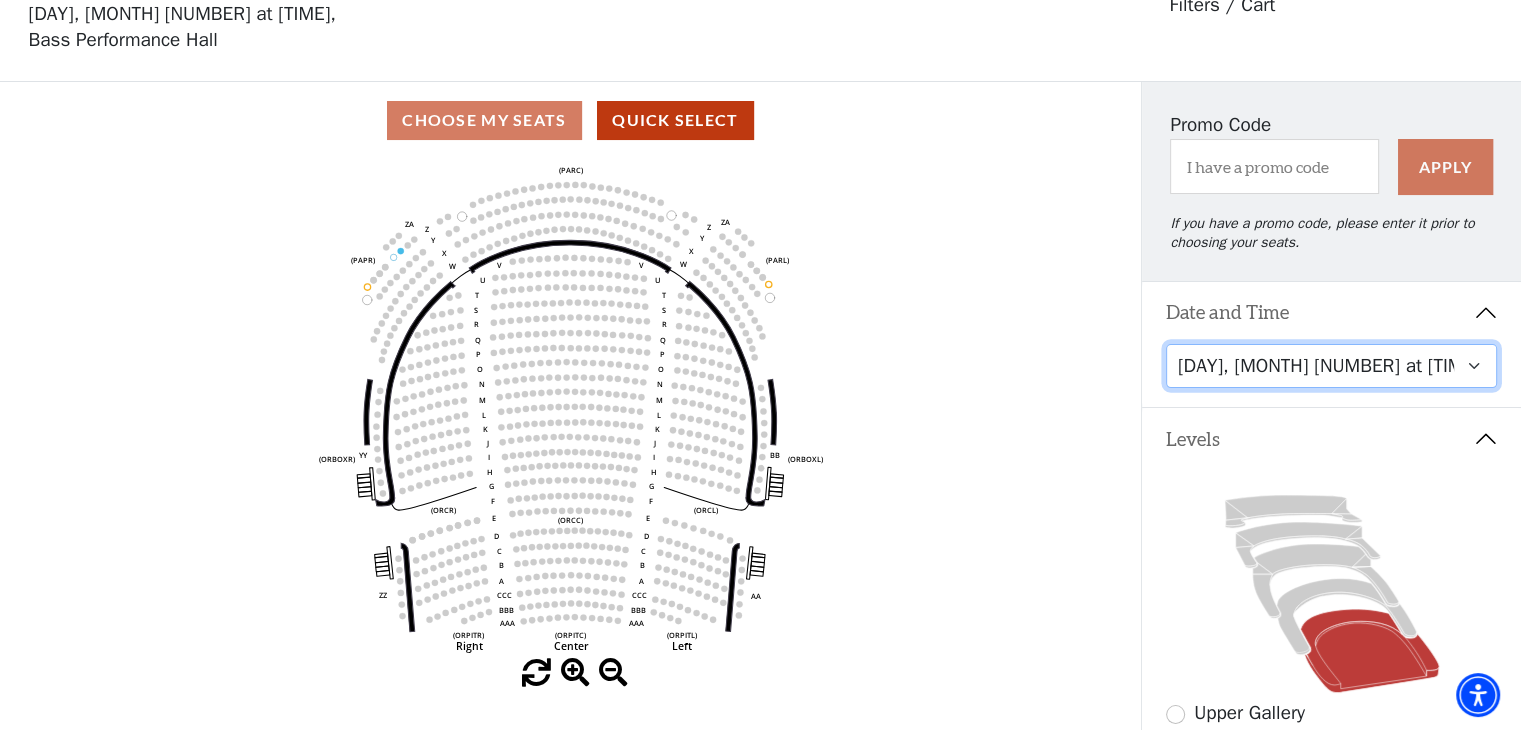 click on "Friday, August 8 at 7:30 PM Saturday, August 9 at 1:30 PM Saturday, August 9 at 7:30 PM Sunday, August 10 at 1:30 PM Sunday, August 10 at 6:30 PM" at bounding box center [1332, 366] 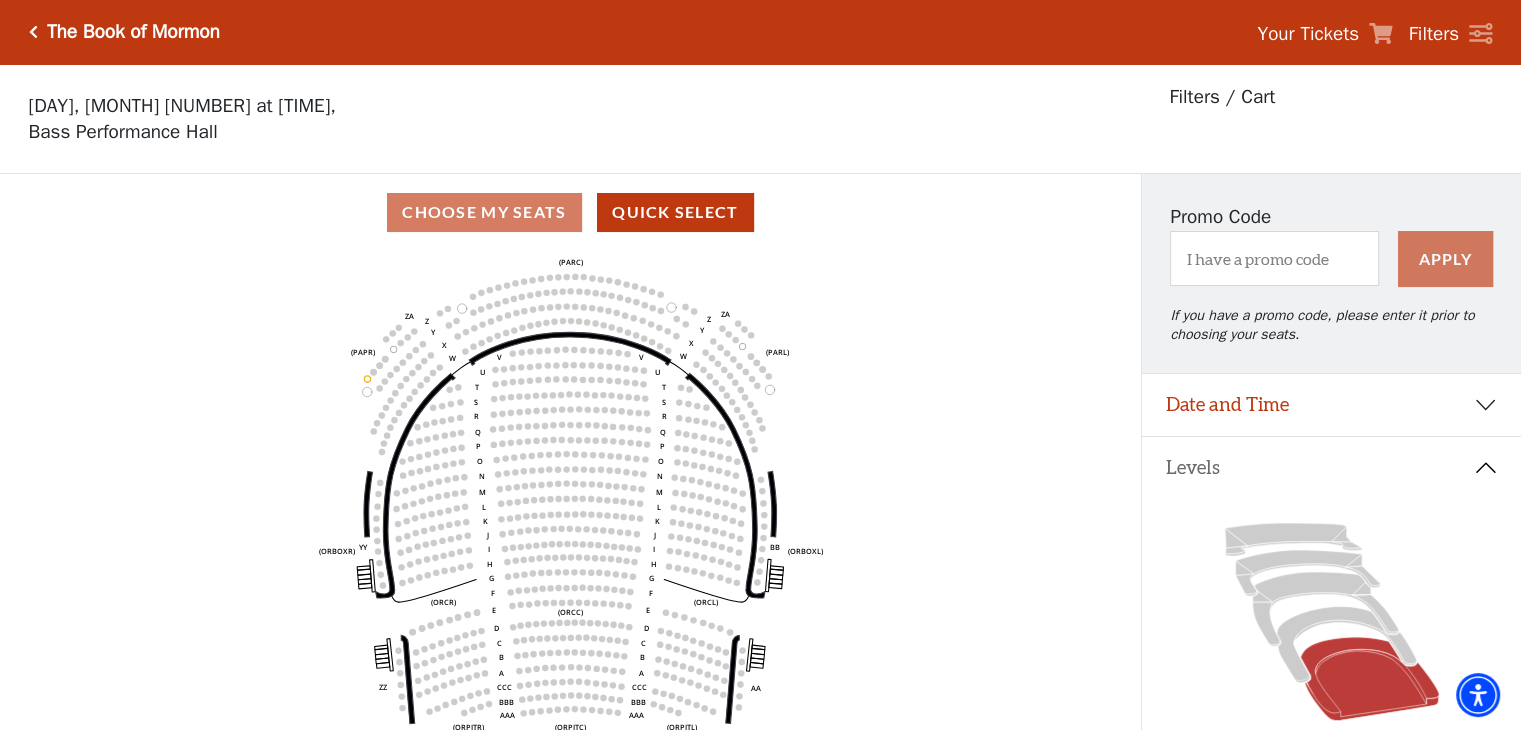 scroll, scrollTop: 92, scrollLeft: 0, axis: vertical 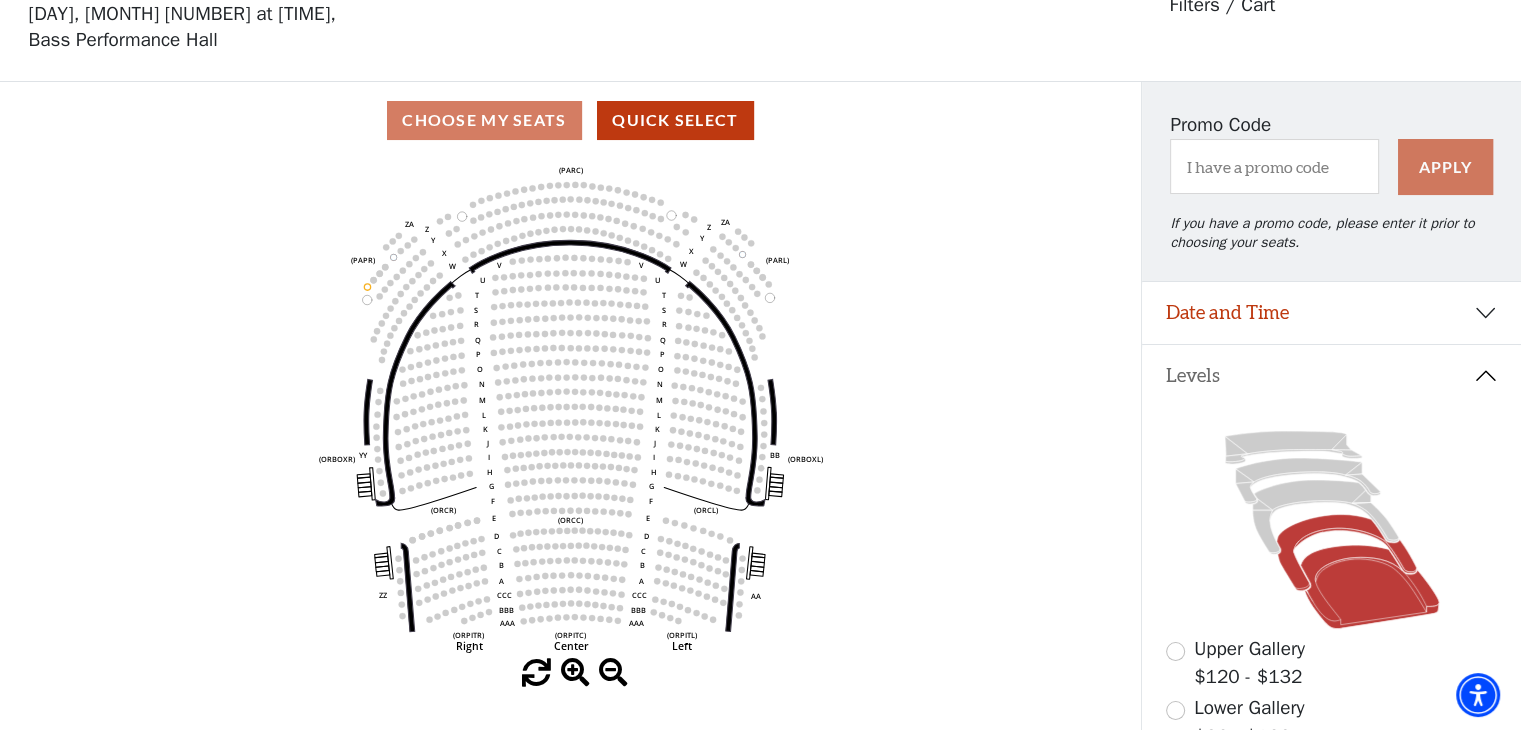 click 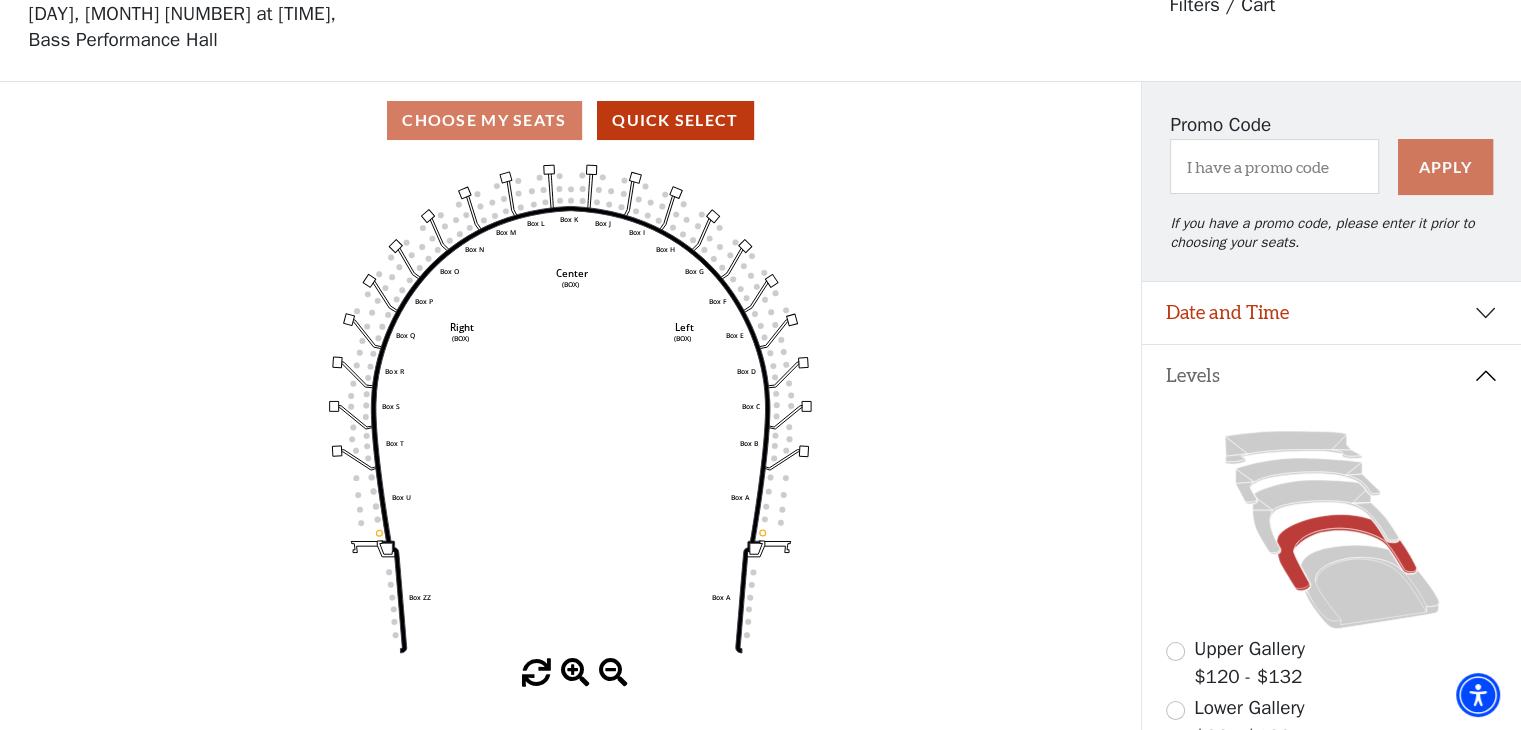 scroll, scrollTop: 92, scrollLeft: 0, axis: vertical 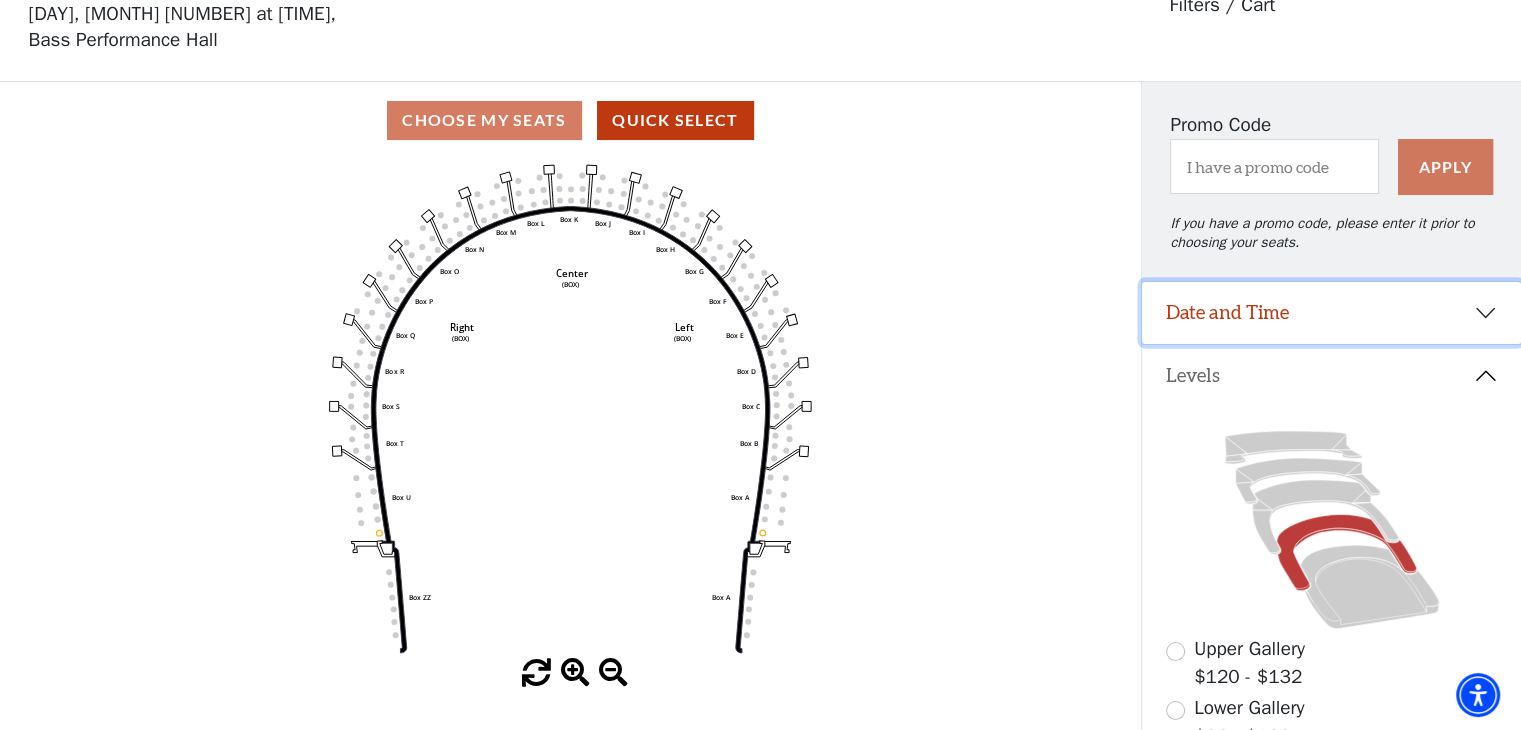 click on "Date and Time" at bounding box center (1331, 313) 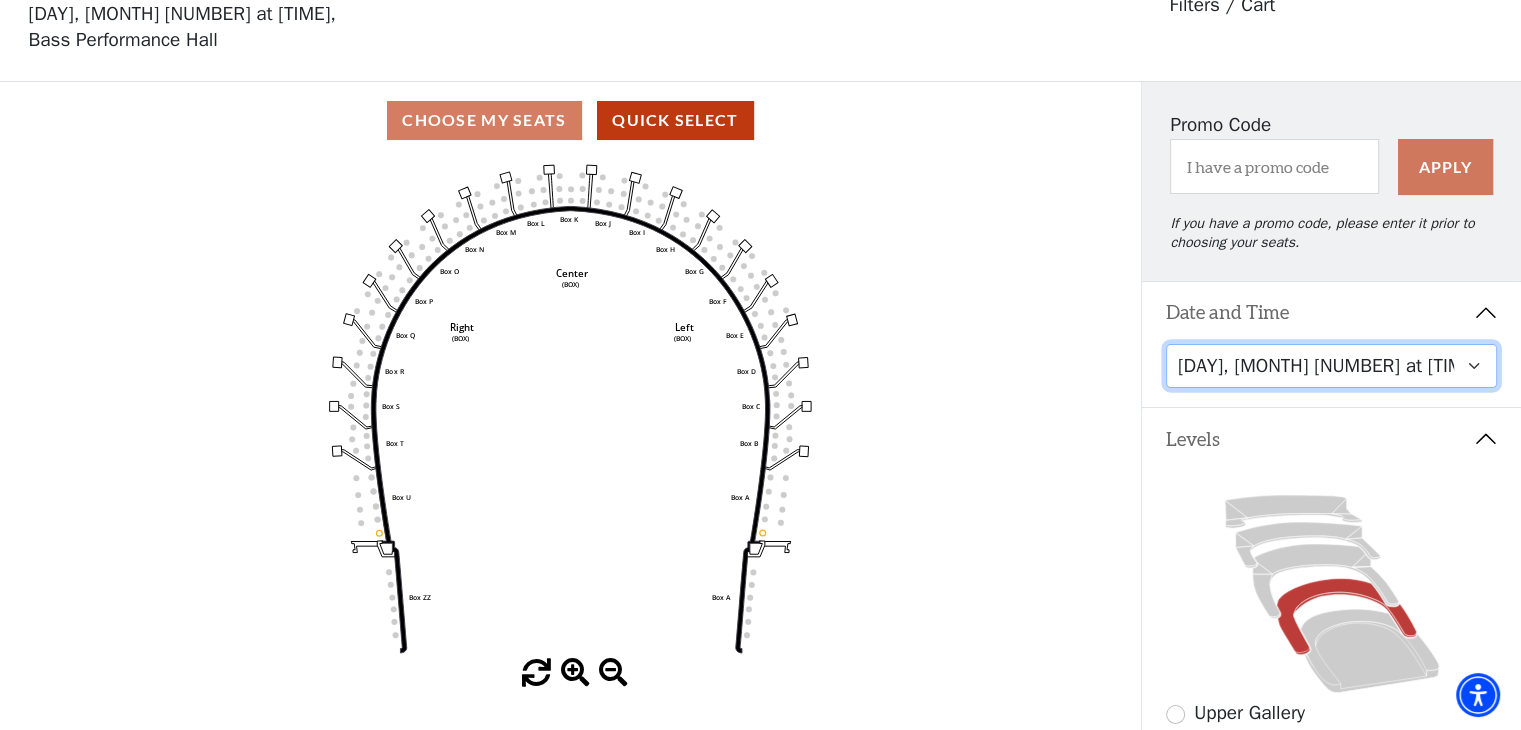 click on "Friday, August 8 at 7:30 PM Saturday, August 9 at 1:30 PM Saturday, August 9 at 7:30 PM Sunday, August 10 at 1:30 PM Sunday, August 10 at 6:30 PM" at bounding box center [1332, 366] 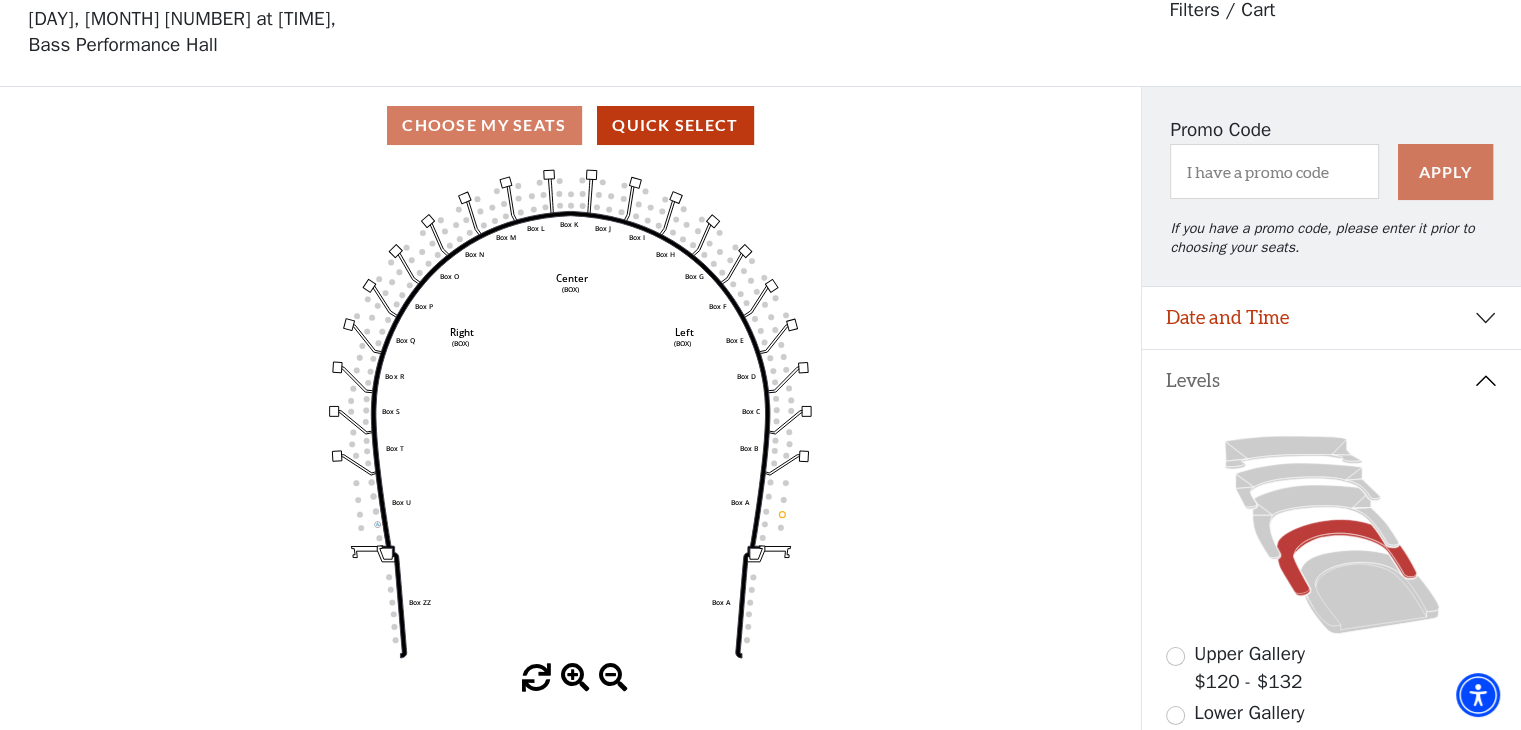 scroll, scrollTop: 92, scrollLeft: 0, axis: vertical 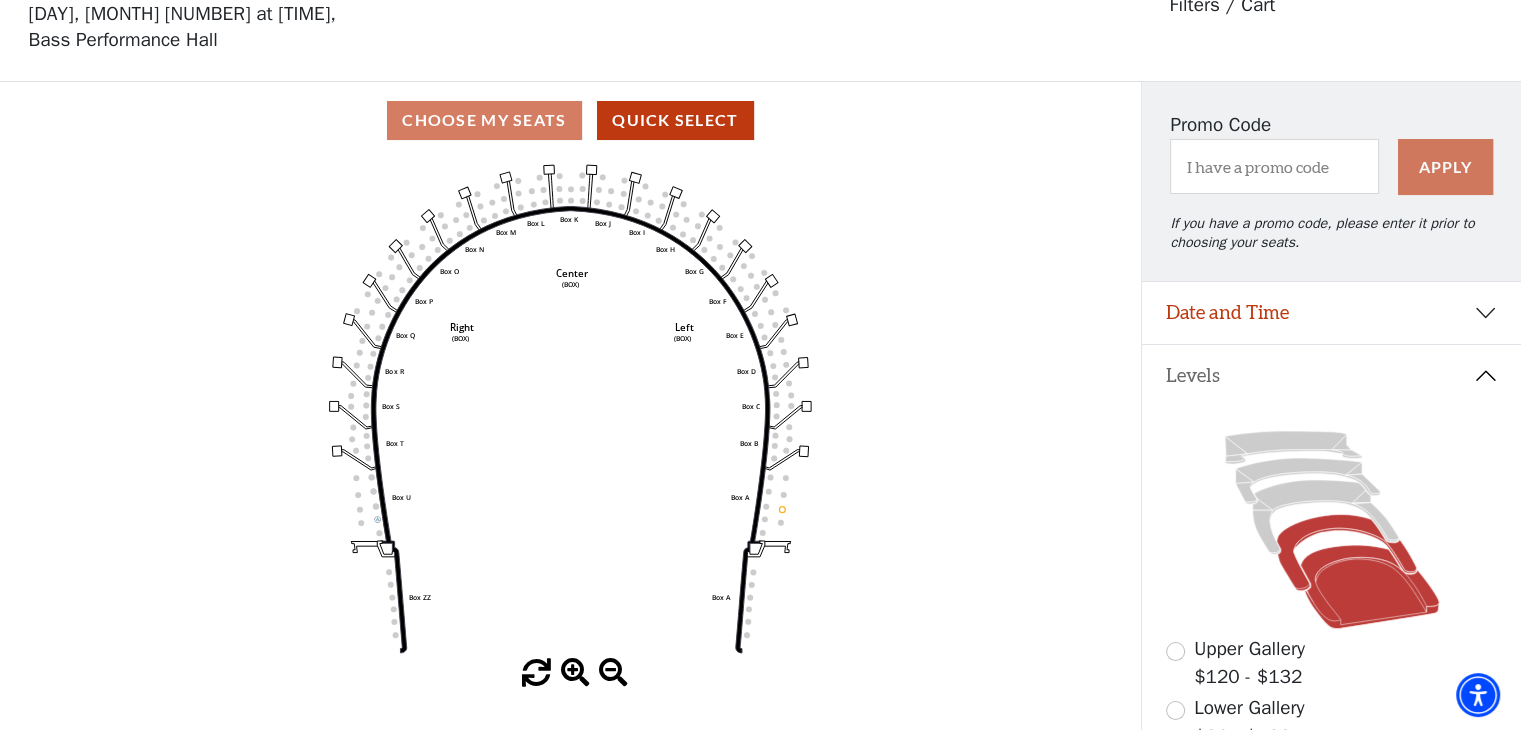 click 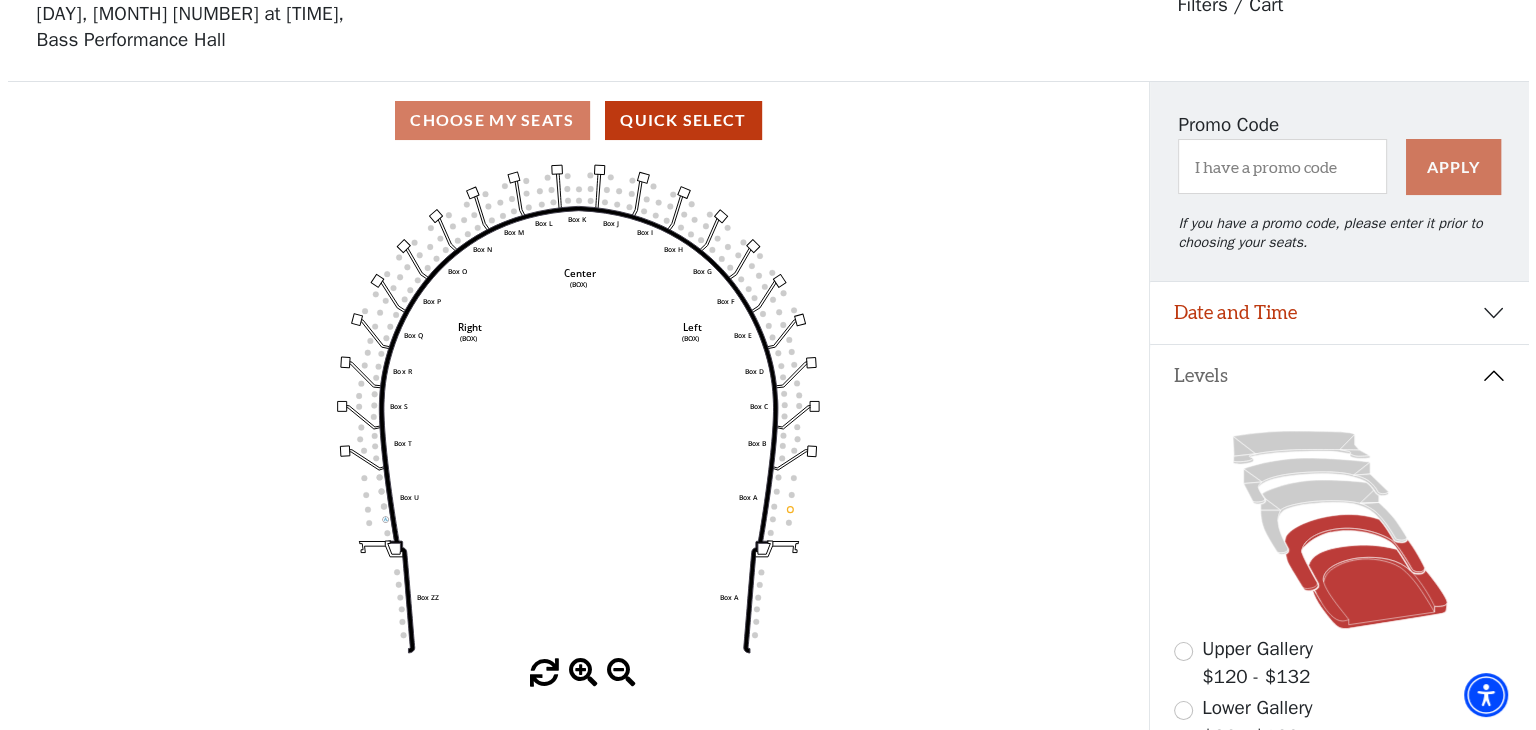 scroll, scrollTop: 0, scrollLeft: 0, axis: both 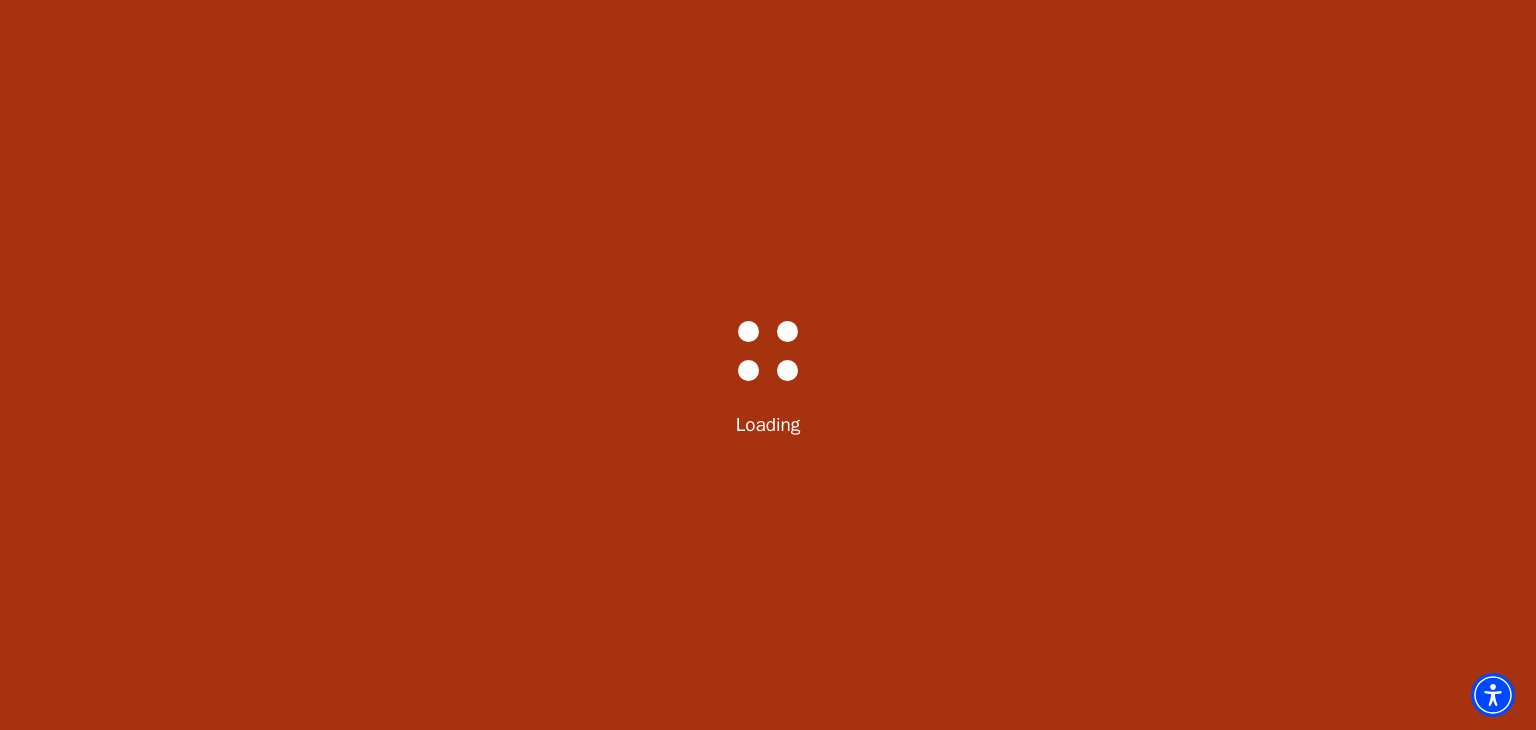 select on "6288" 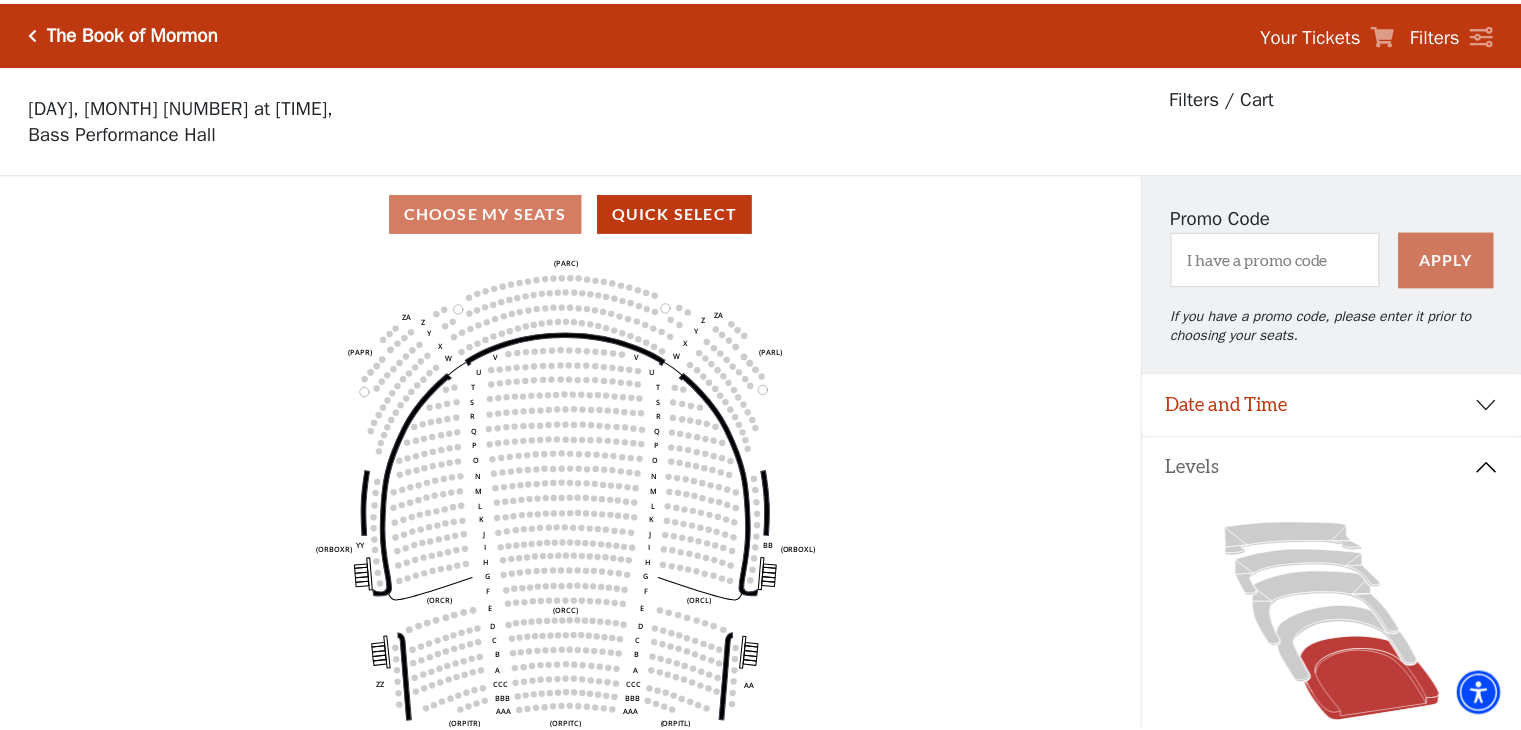 scroll, scrollTop: 92, scrollLeft: 0, axis: vertical 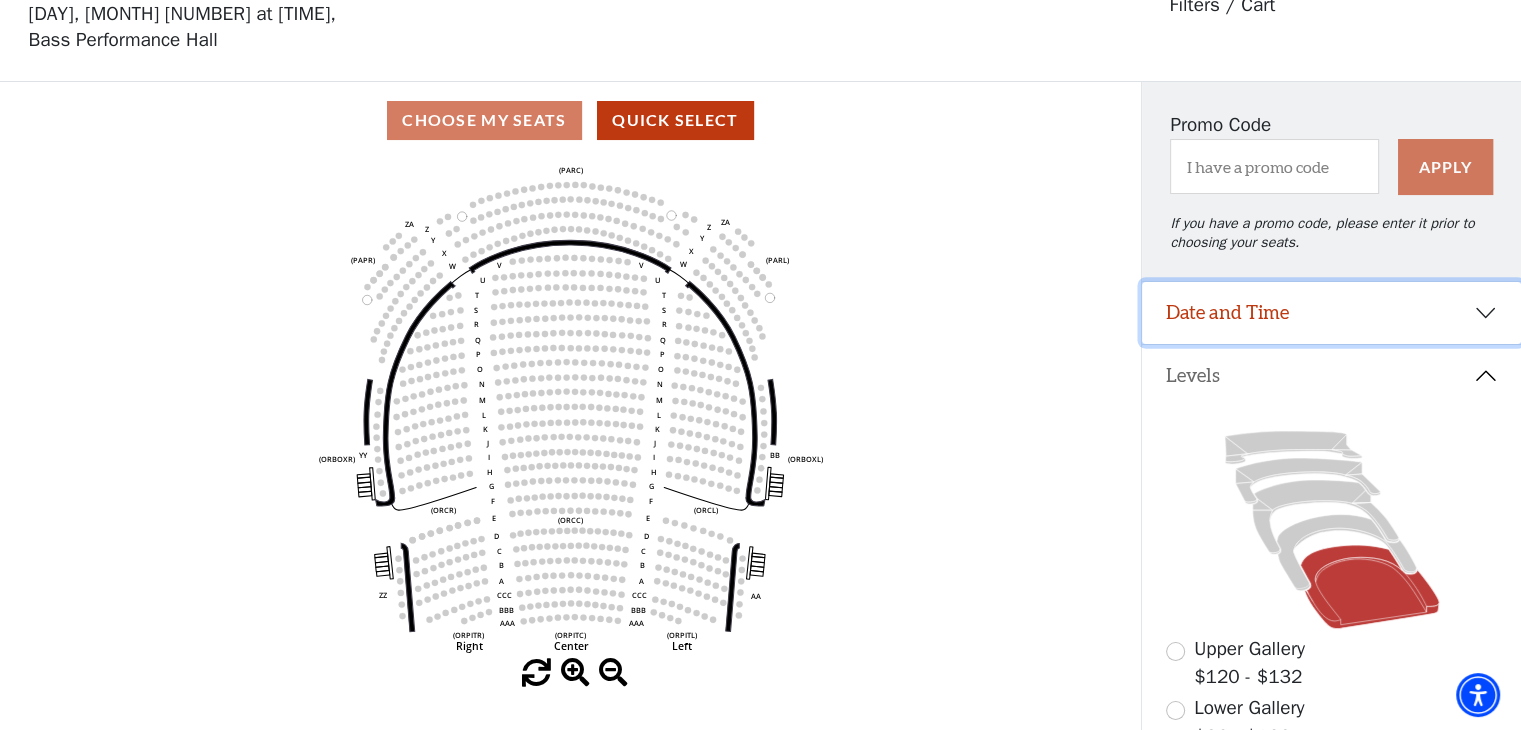 click on "Date and Time" at bounding box center (1331, 313) 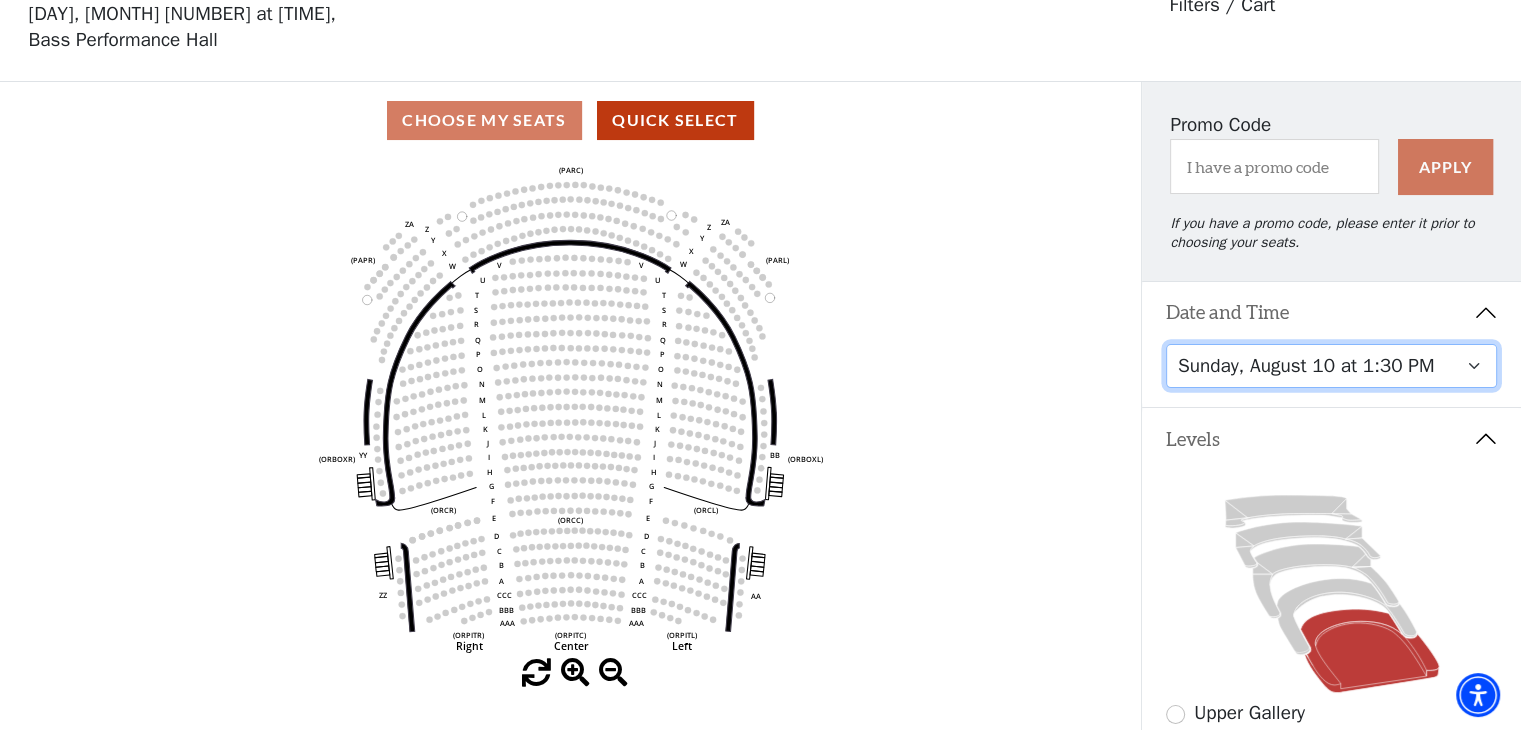 click on "Friday, August 8 at 7:30 PM Saturday, August 9 at 1:30 PM Saturday, August 9 at 7:30 PM Sunday, August 10 at 1:30 PM Sunday, August 10 at 6:30 PM" at bounding box center (1332, 366) 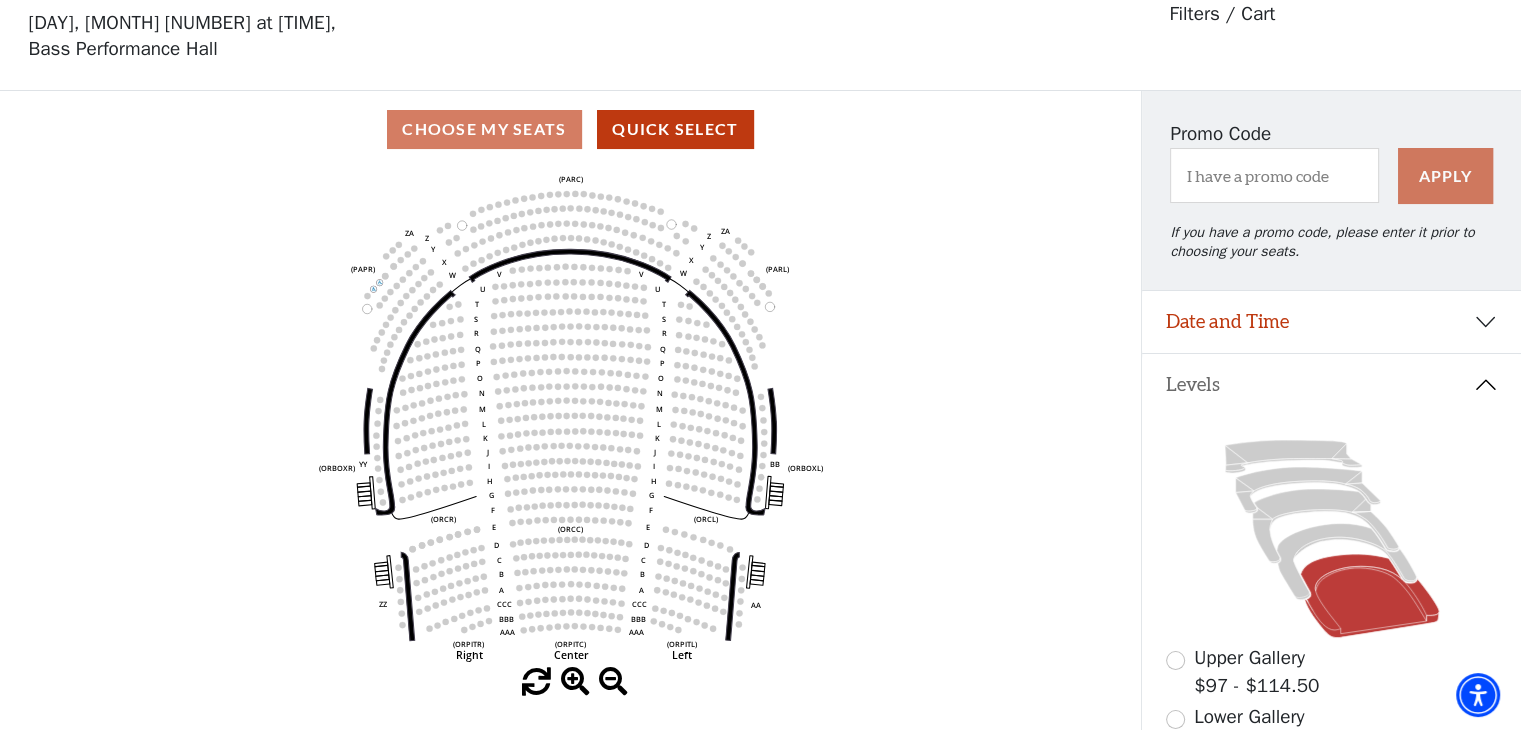 scroll, scrollTop: 92, scrollLeft: 0, axis: vertical 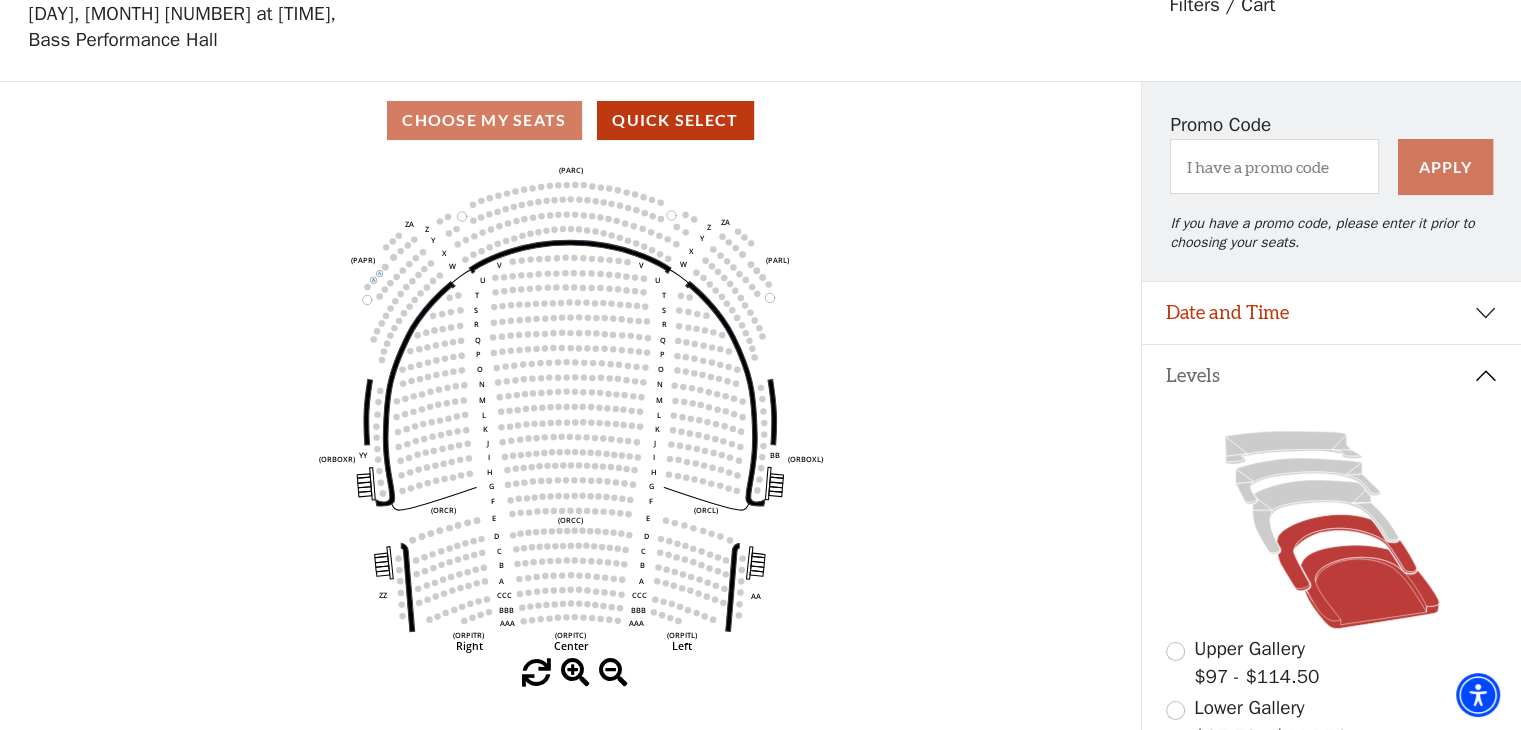 click 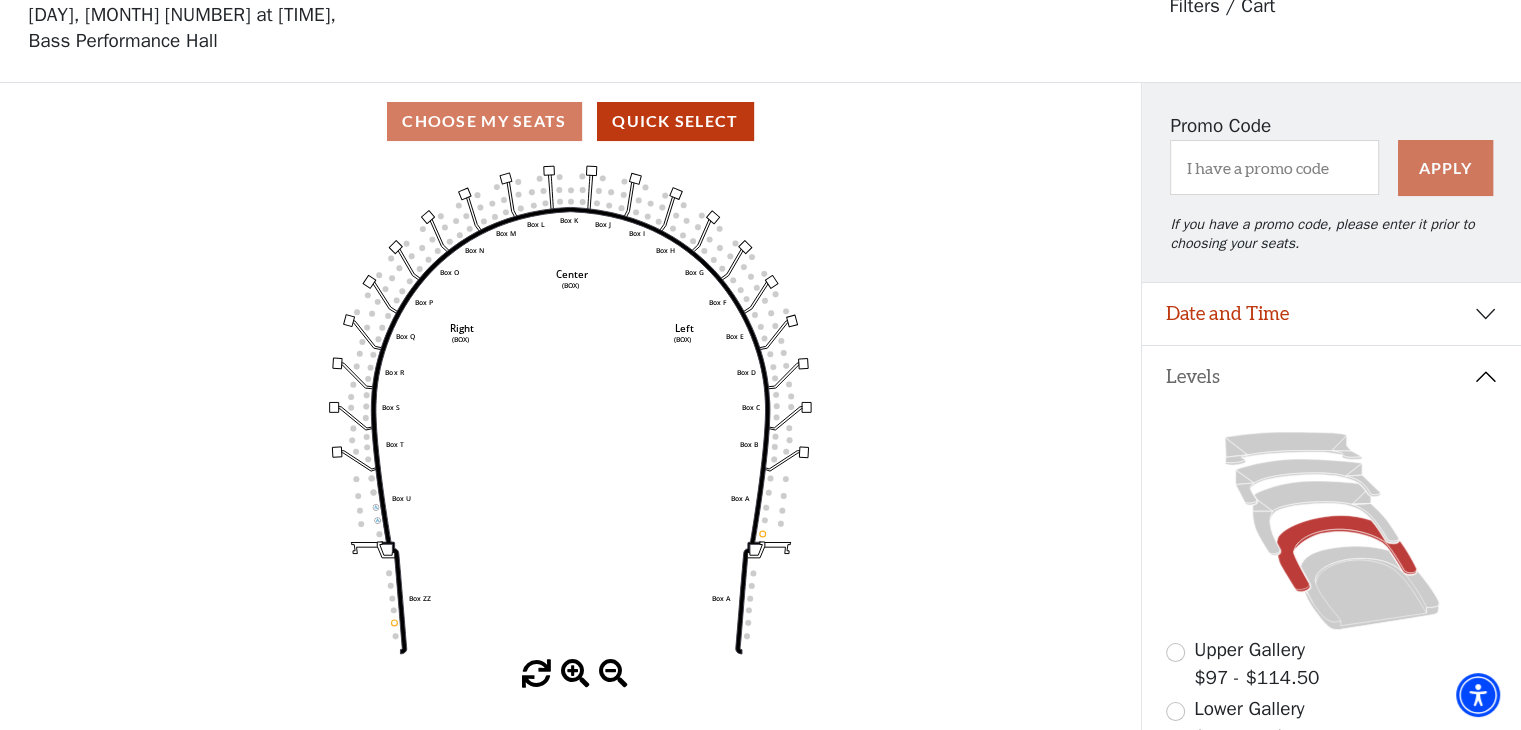 scroll, scrollTop: 92, scrollLeft: 0, axis: vertical 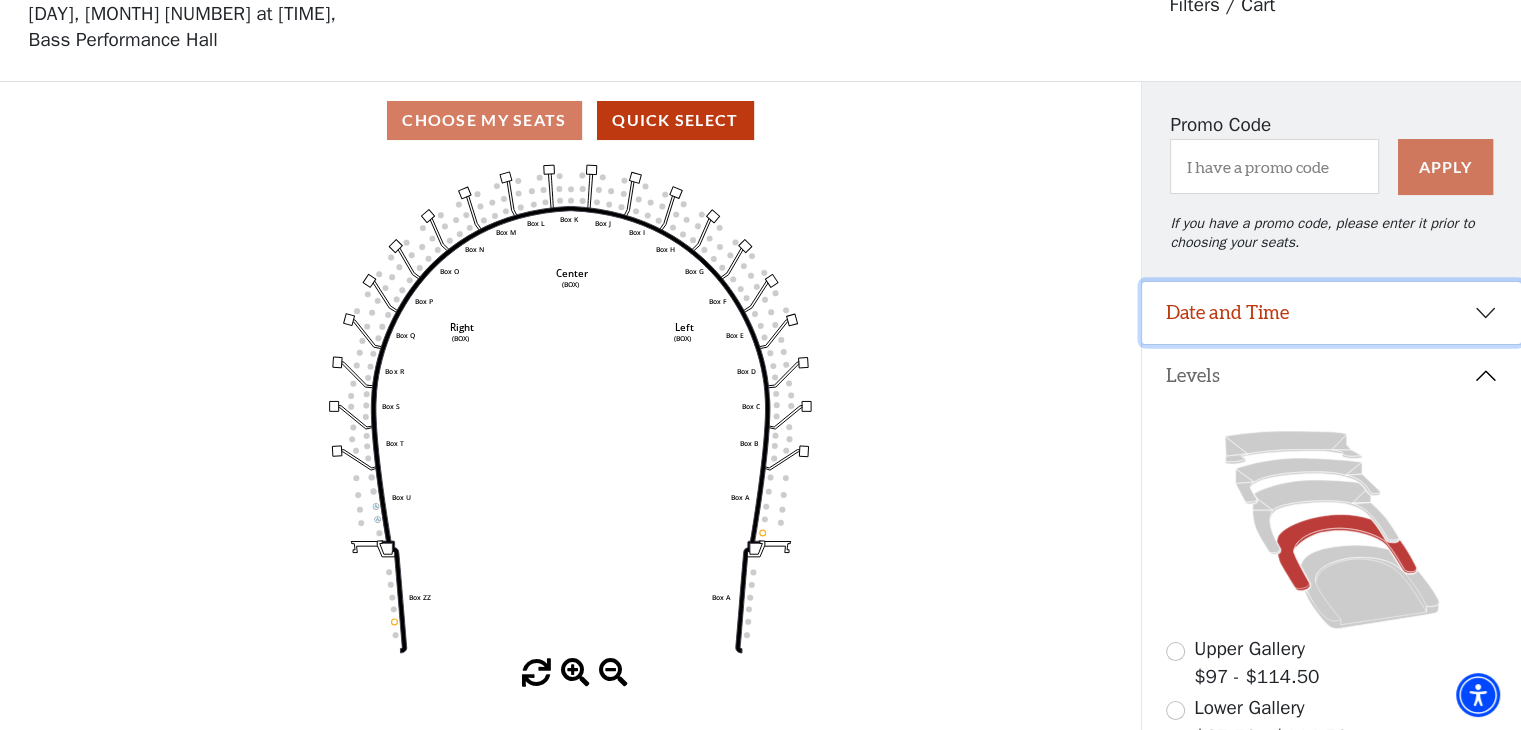 click on "Date and Time" at bounding box center (1331, 313) 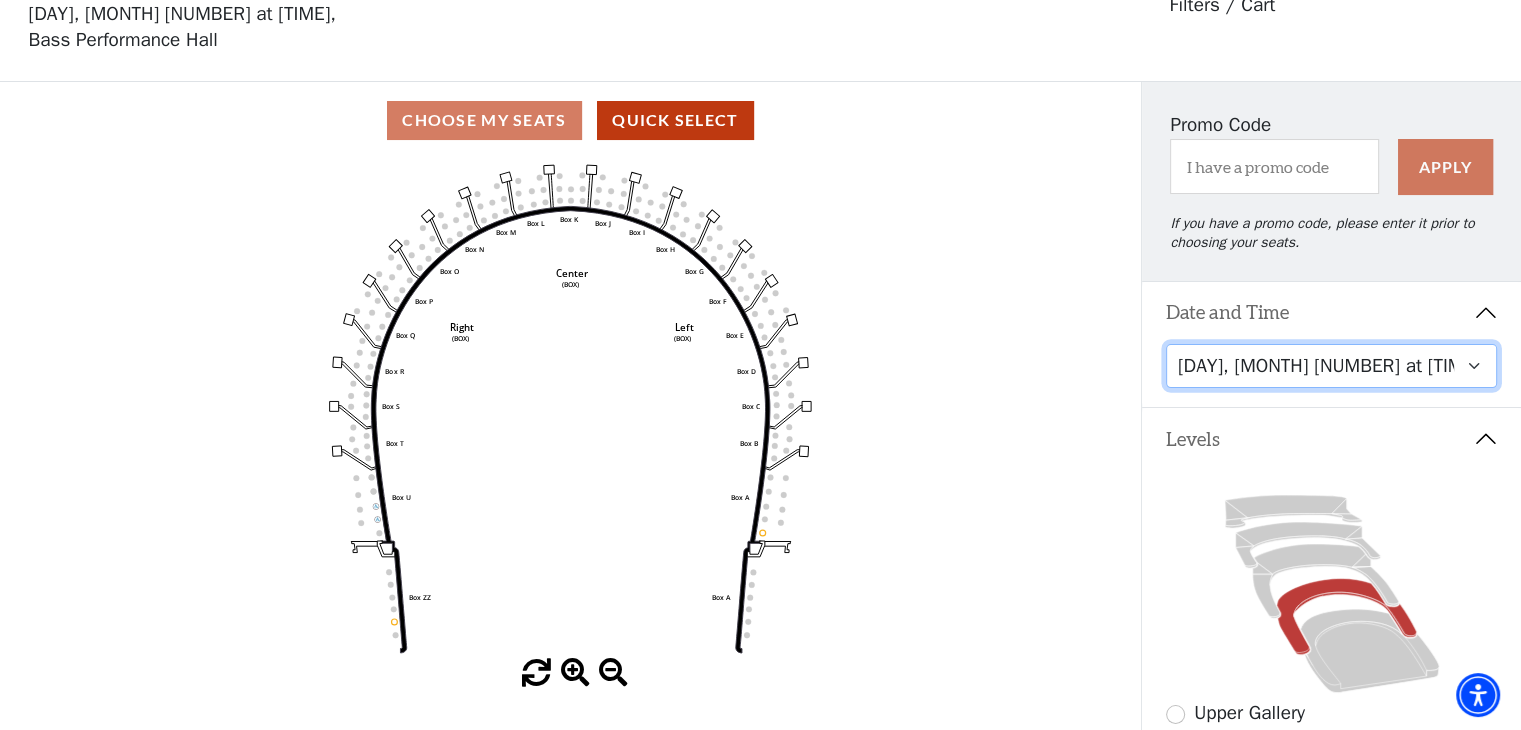click on "Friday, August 8 at 7:30 PM Saturday, August 9 at 1:30 PM Saturday, August 9 at 7:30 PM Sunday, August 10 at 1:30 PM Sunday, August 10 at 6:30 PM" at bounding box center (1332, 366) 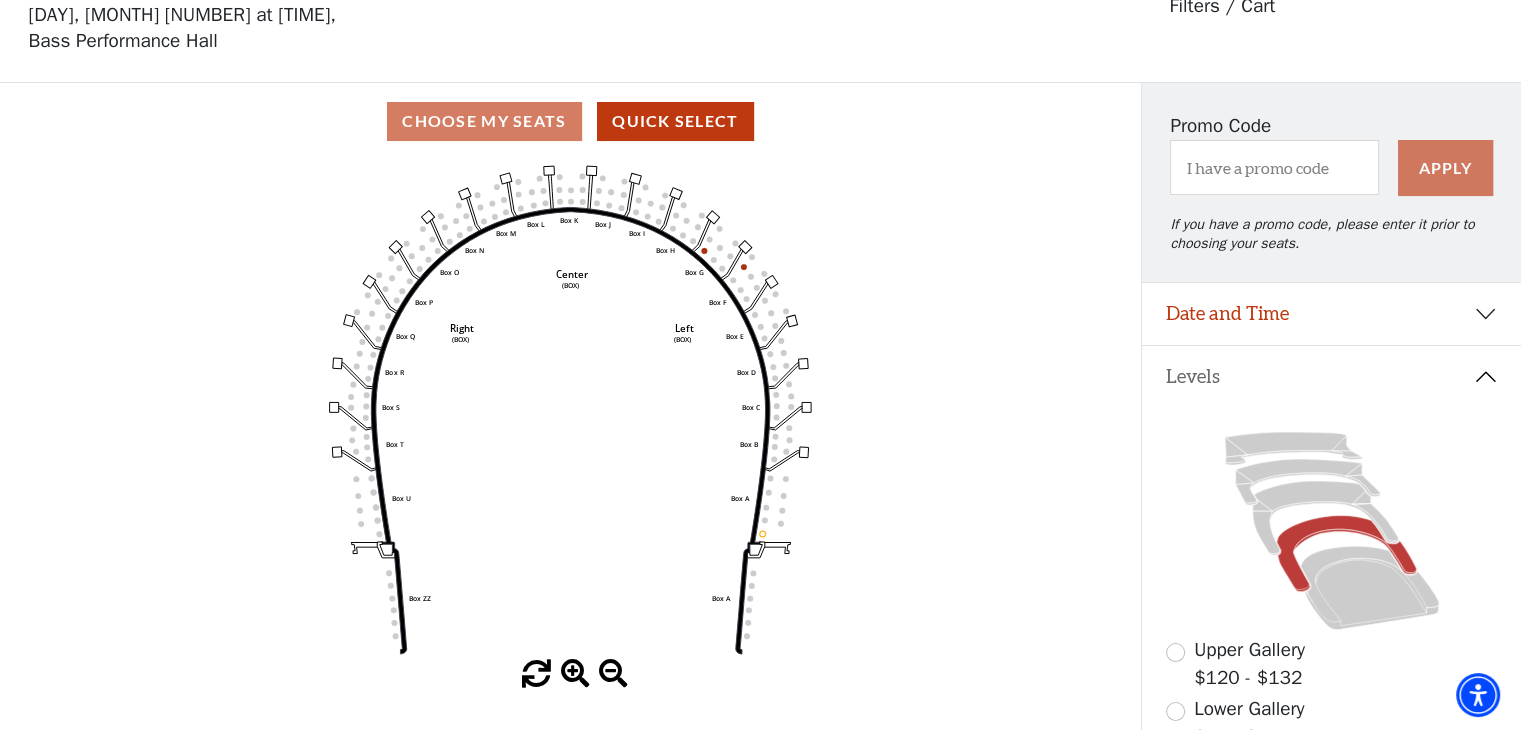 scroll, scrollTop: 92, scrollLeft: 0, axis: vertical 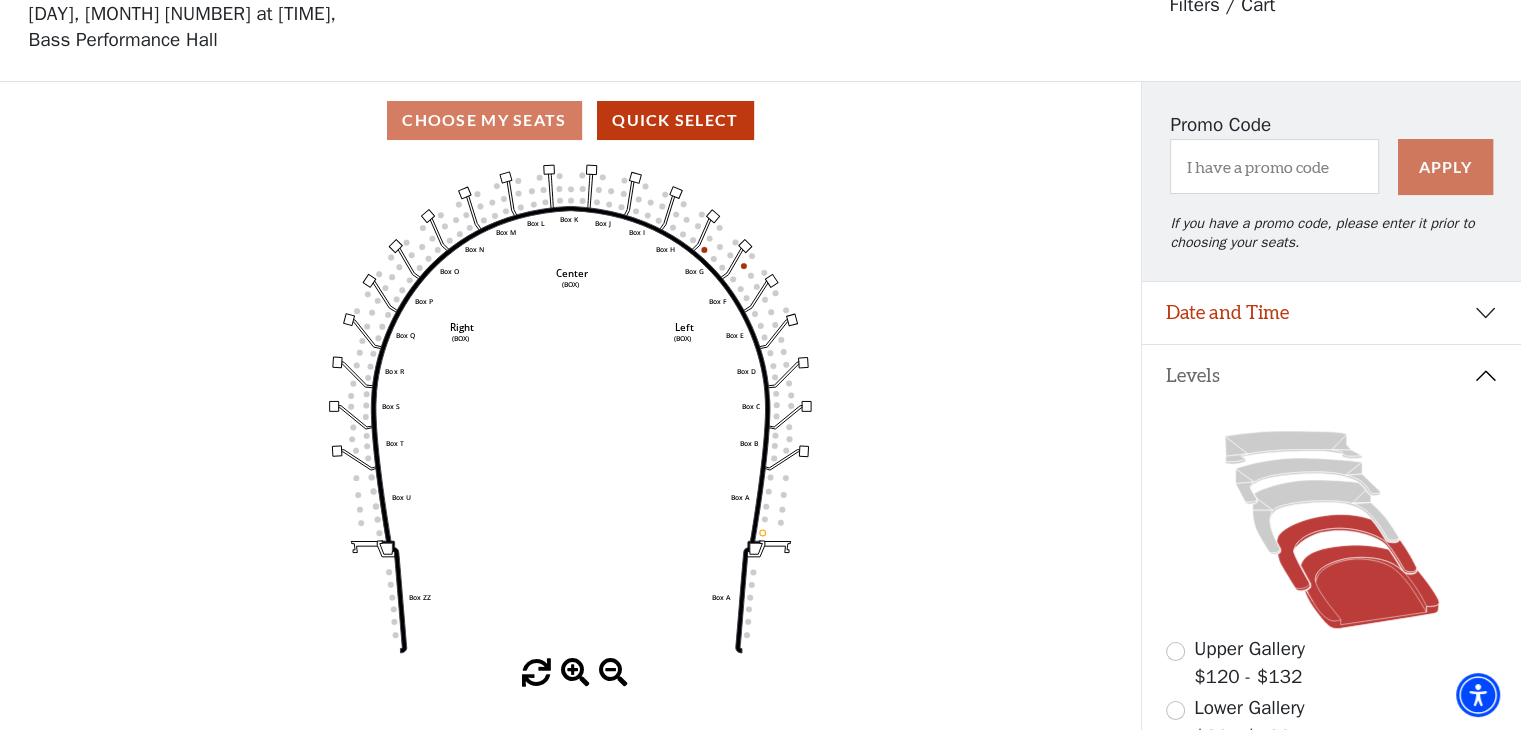 click 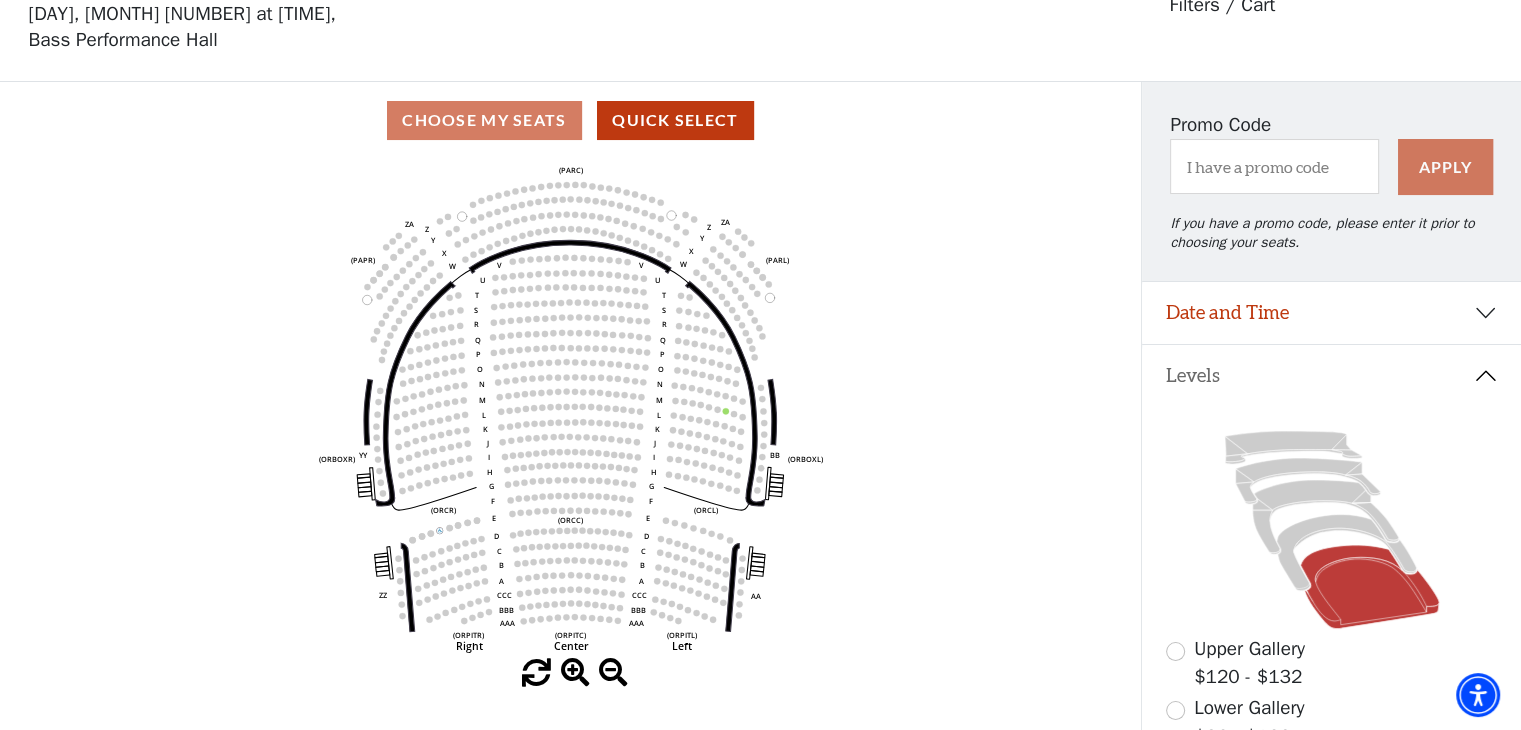 scroll, scrollTop: 92, scrollLeft: 0, axis: vertical 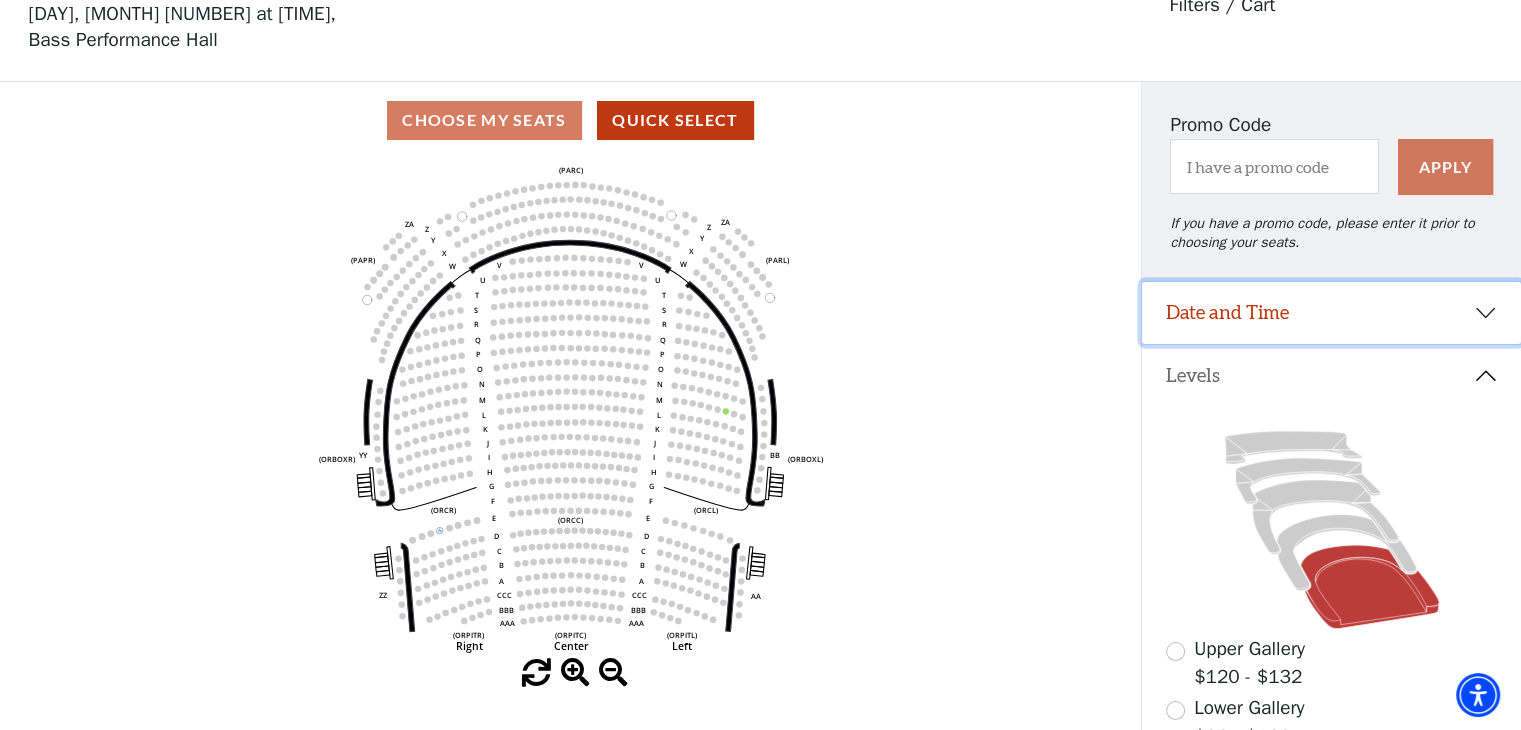 click on "Date and Time" at bounding box center (1331, 313) 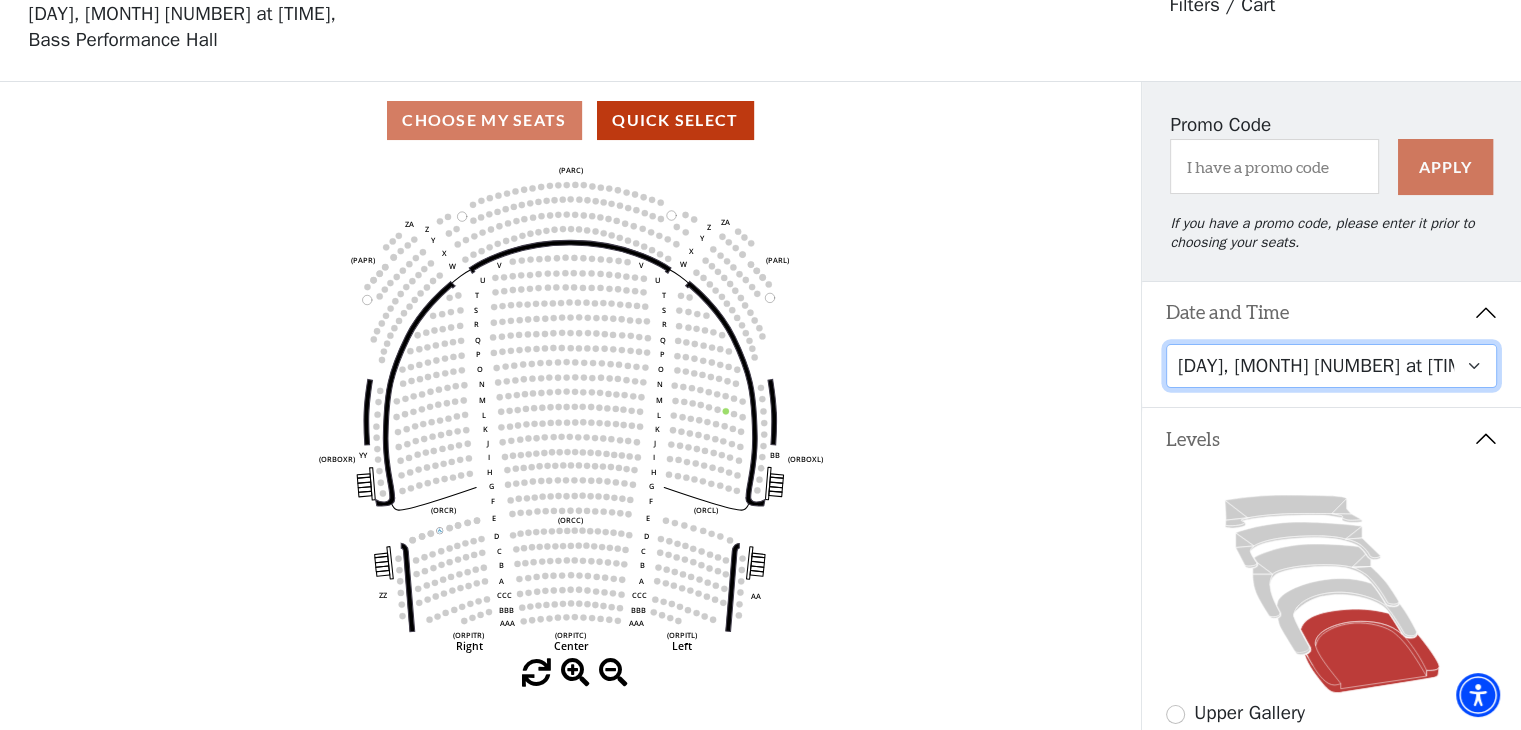 click on "Friday, August 8 at 7:30 PM Saturday, August 9 at 1:30 PM Saturday, August 9 at 7:30 PM Sunday, August 10 at 1:30 PM Sunday, August 10 at 6:30 PM" at bounding box center (1332, 366) 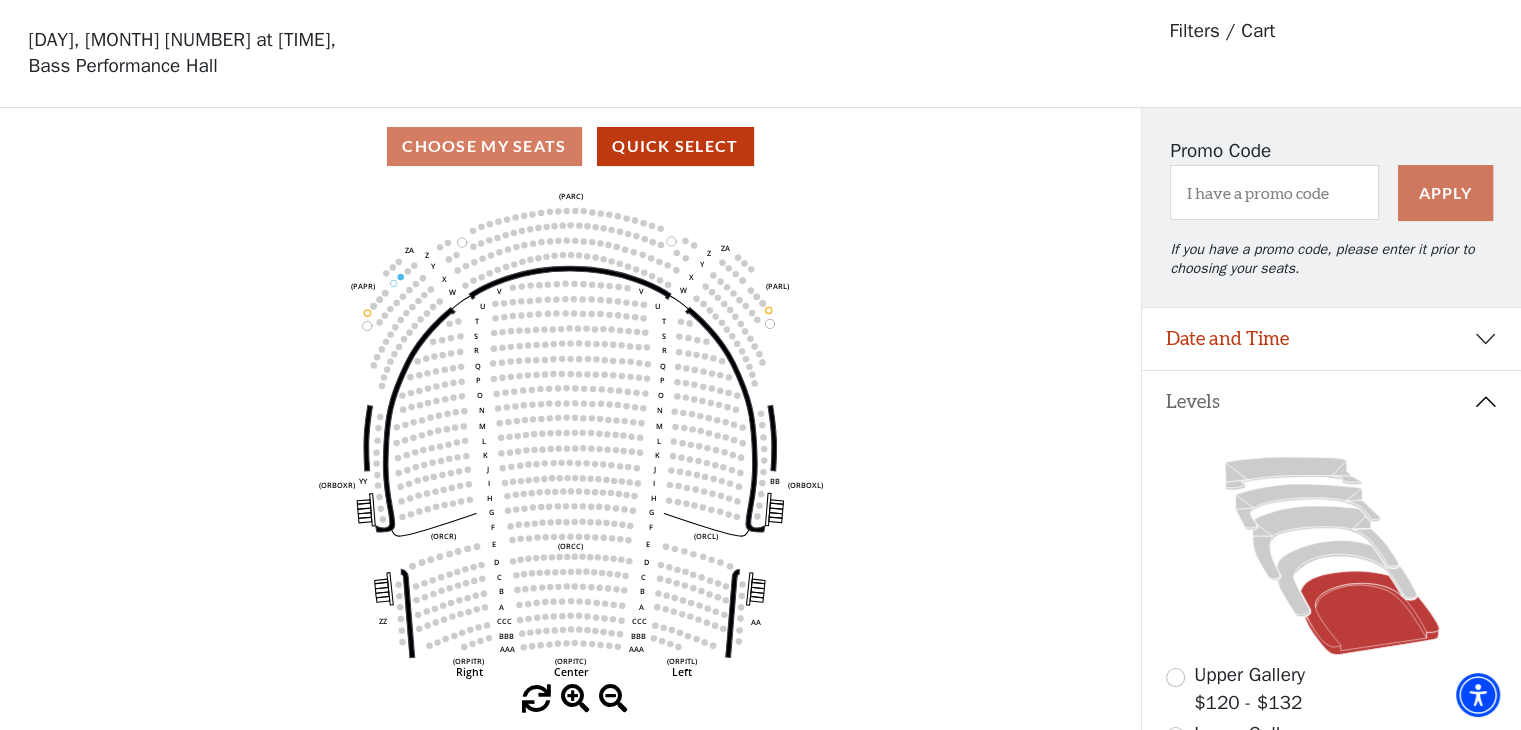 scroll, scrollTop: 92, scrollLeft: 0, axis: vertical 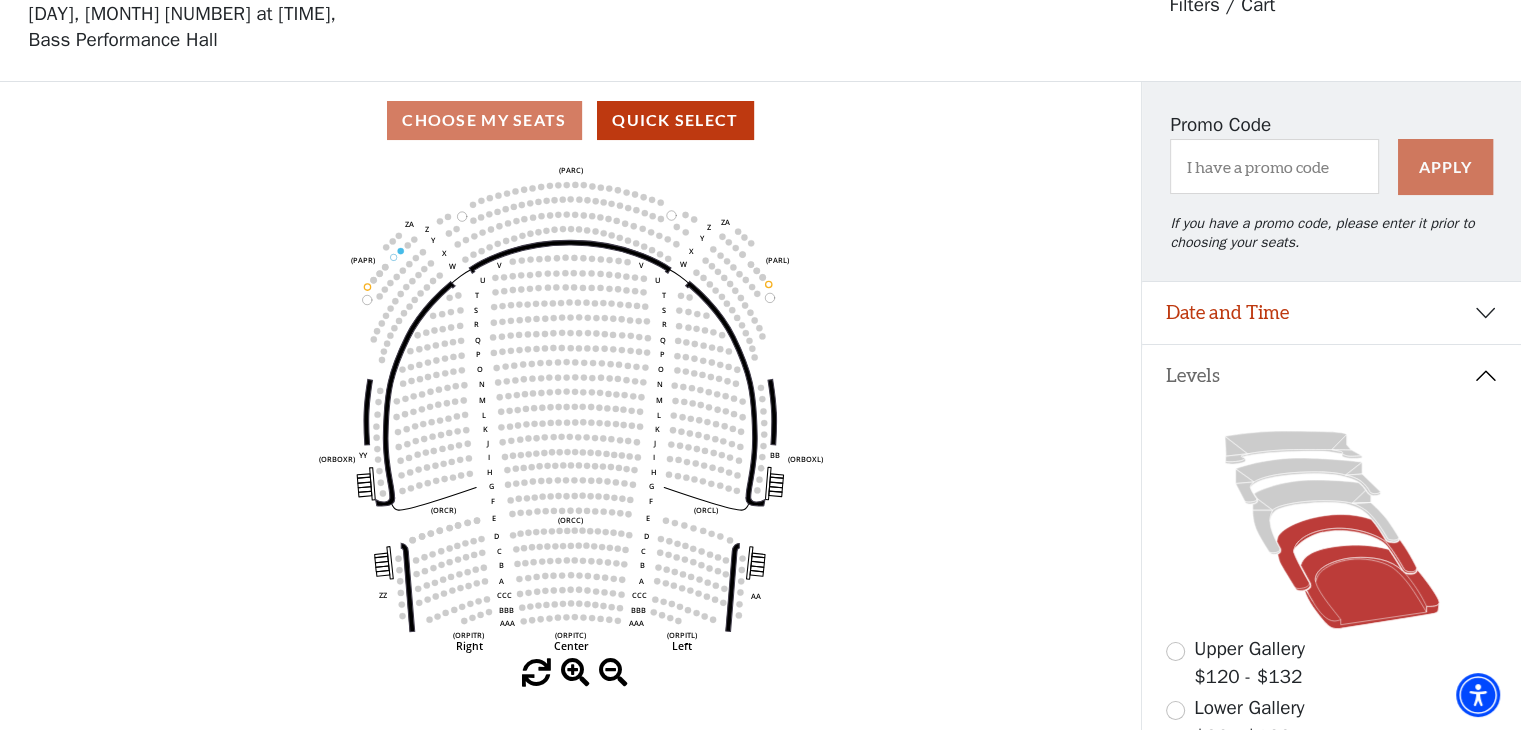 click 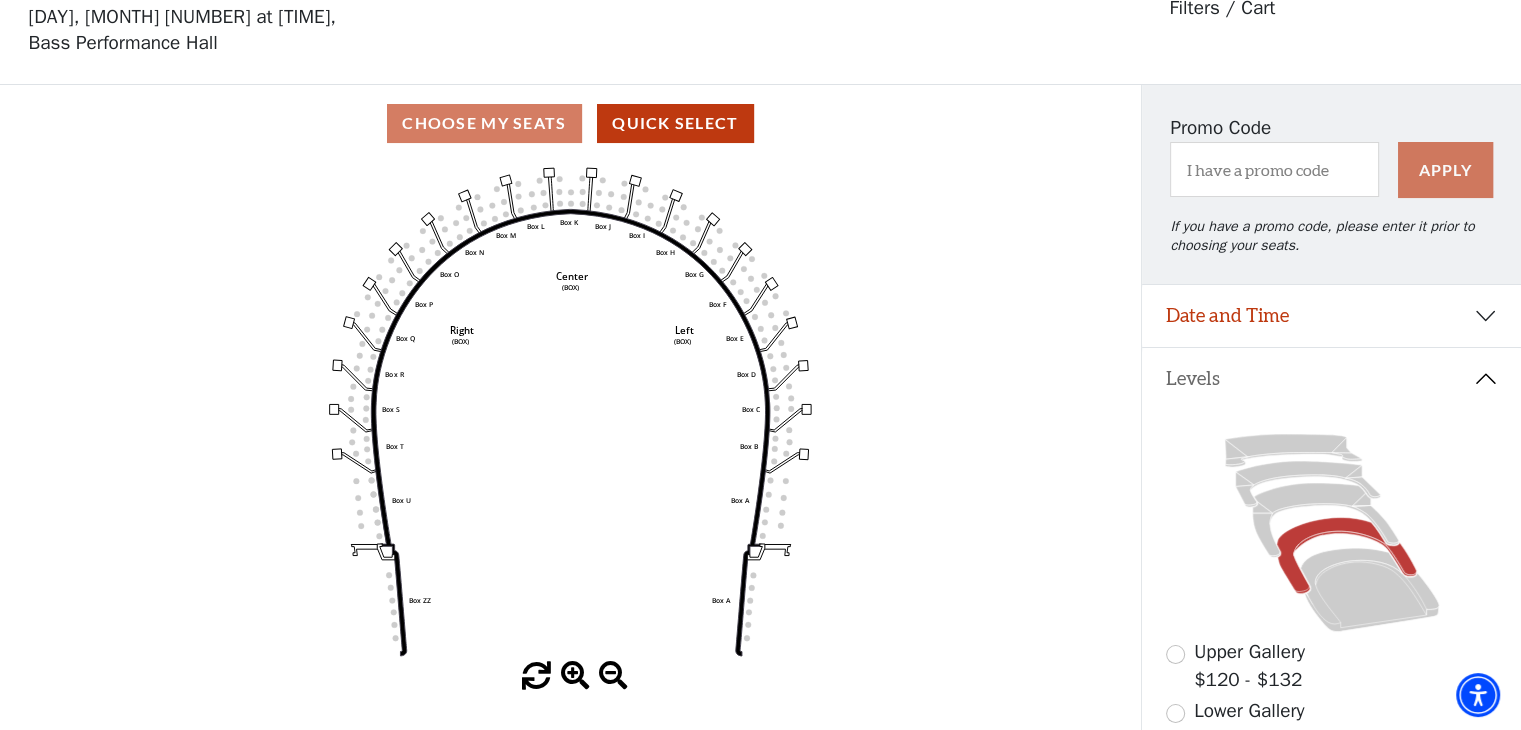 scroll, scrollTop: 92, scrollLeft: 0, axis: vertical 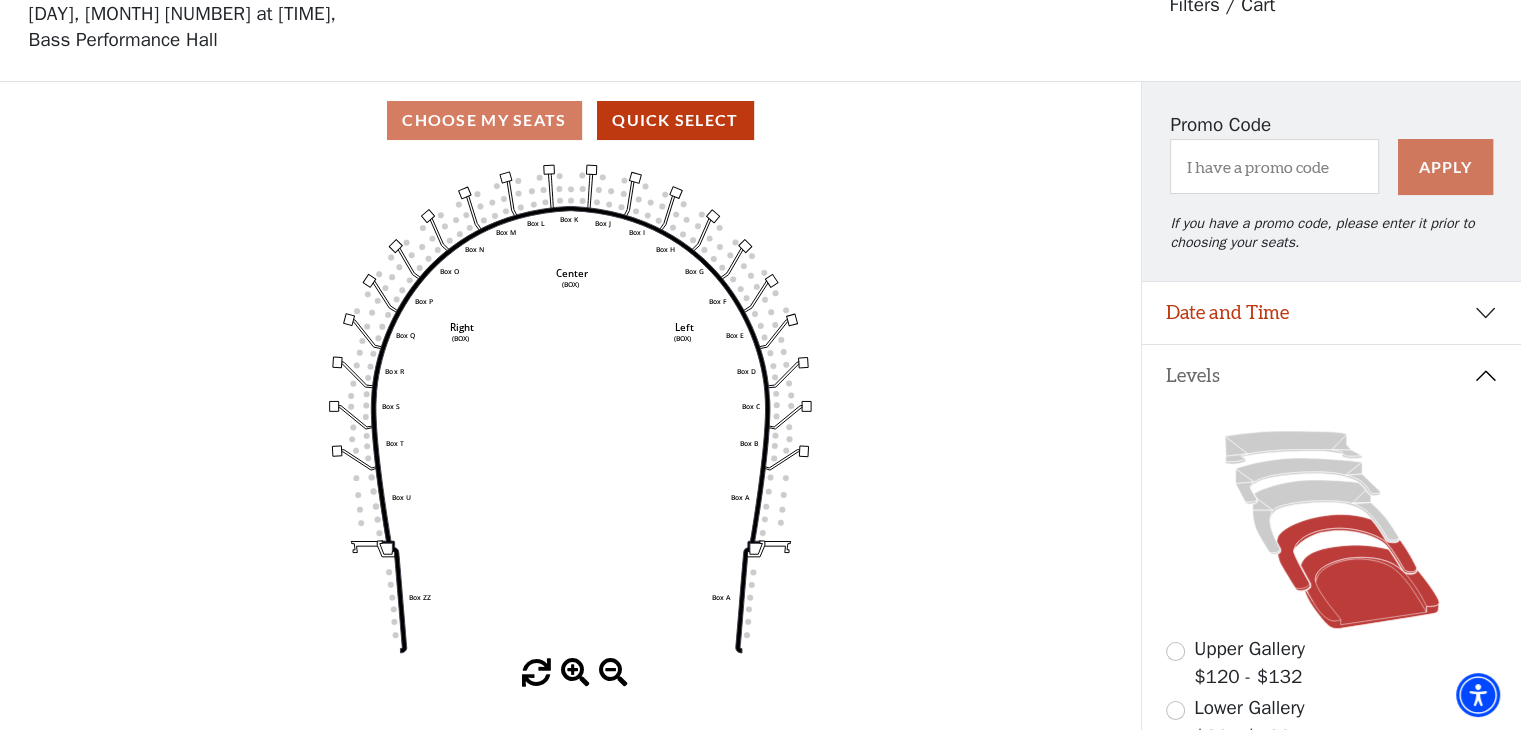 click 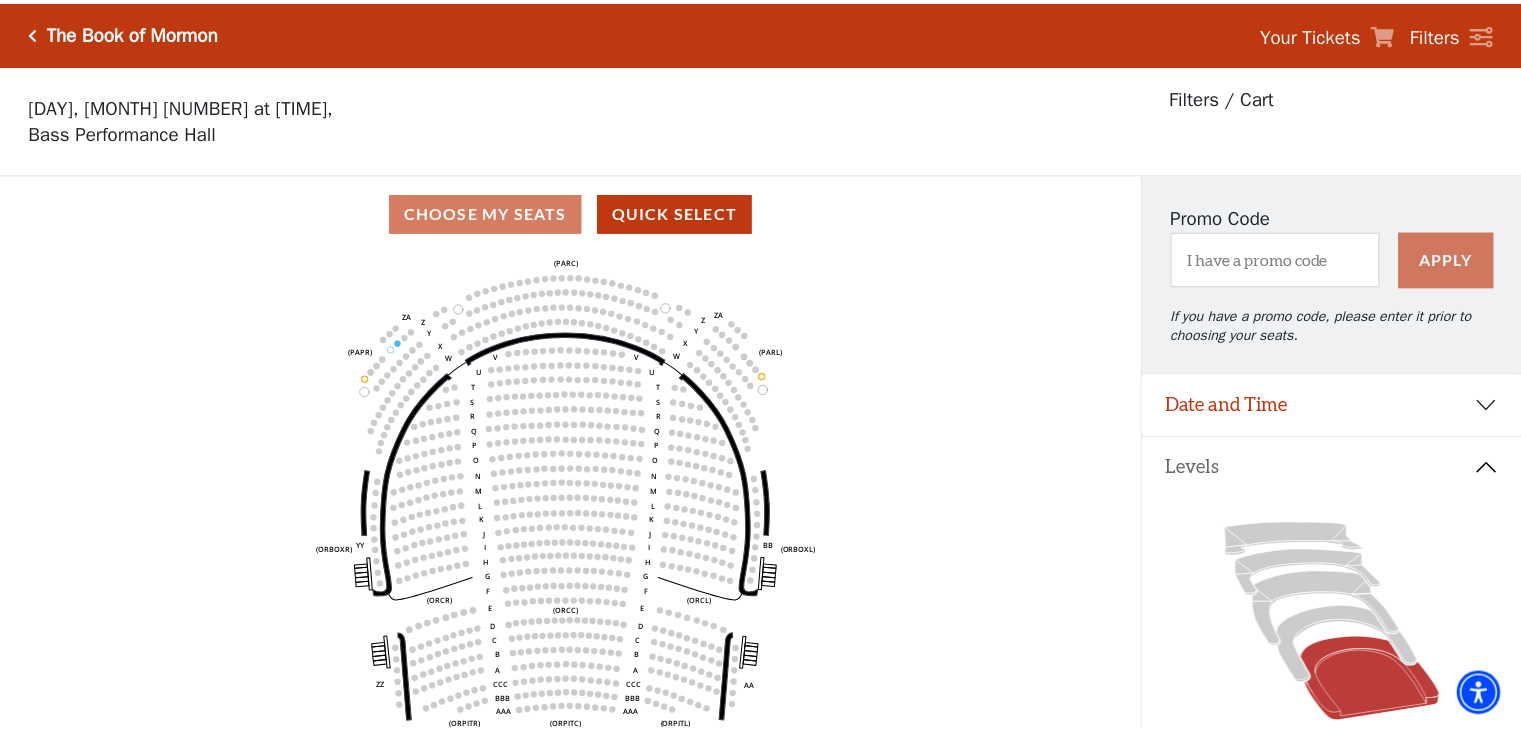 scroll, scrollTop: 92, scrollLeft: 0, axis: vertical 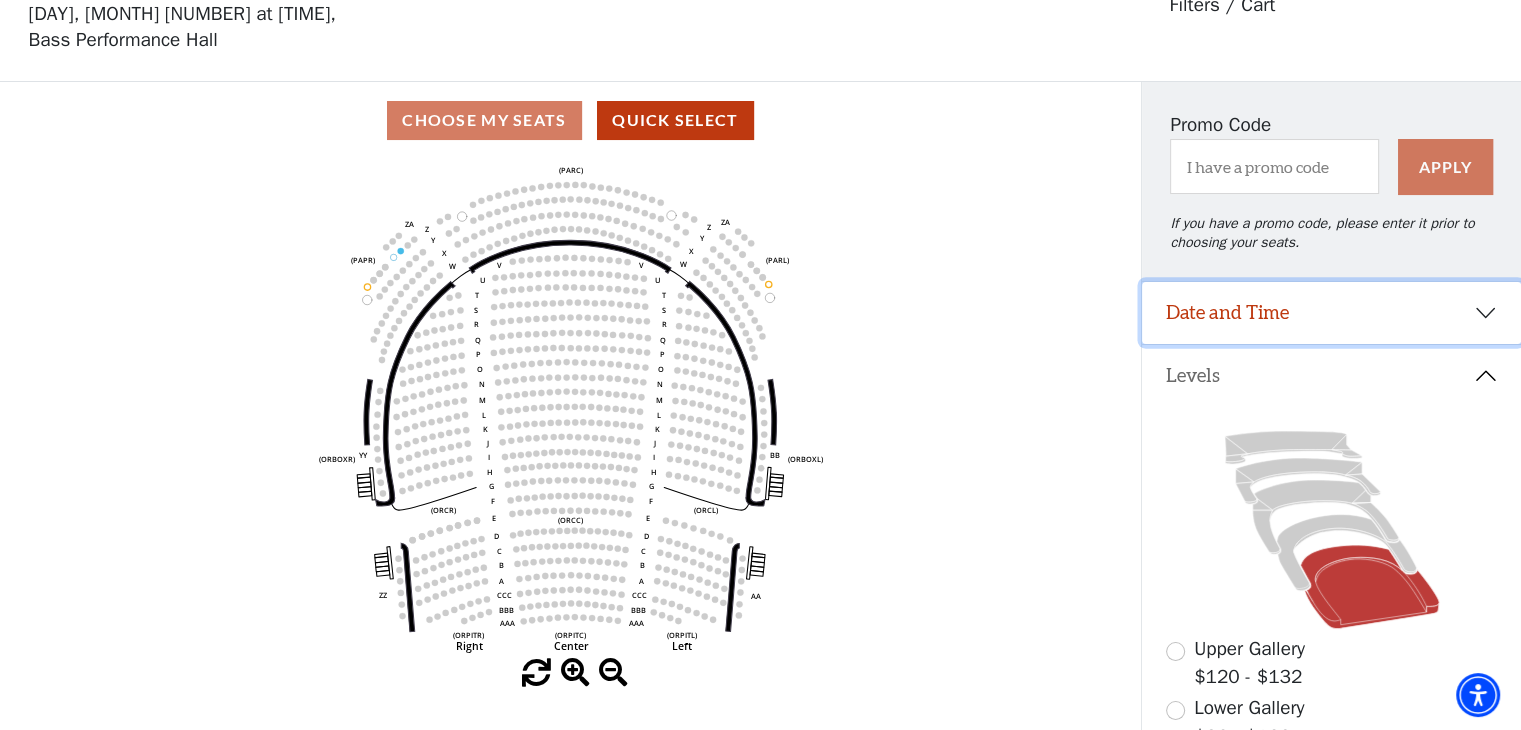 click on "Date and Time" at bounding box center [1331, 313] 